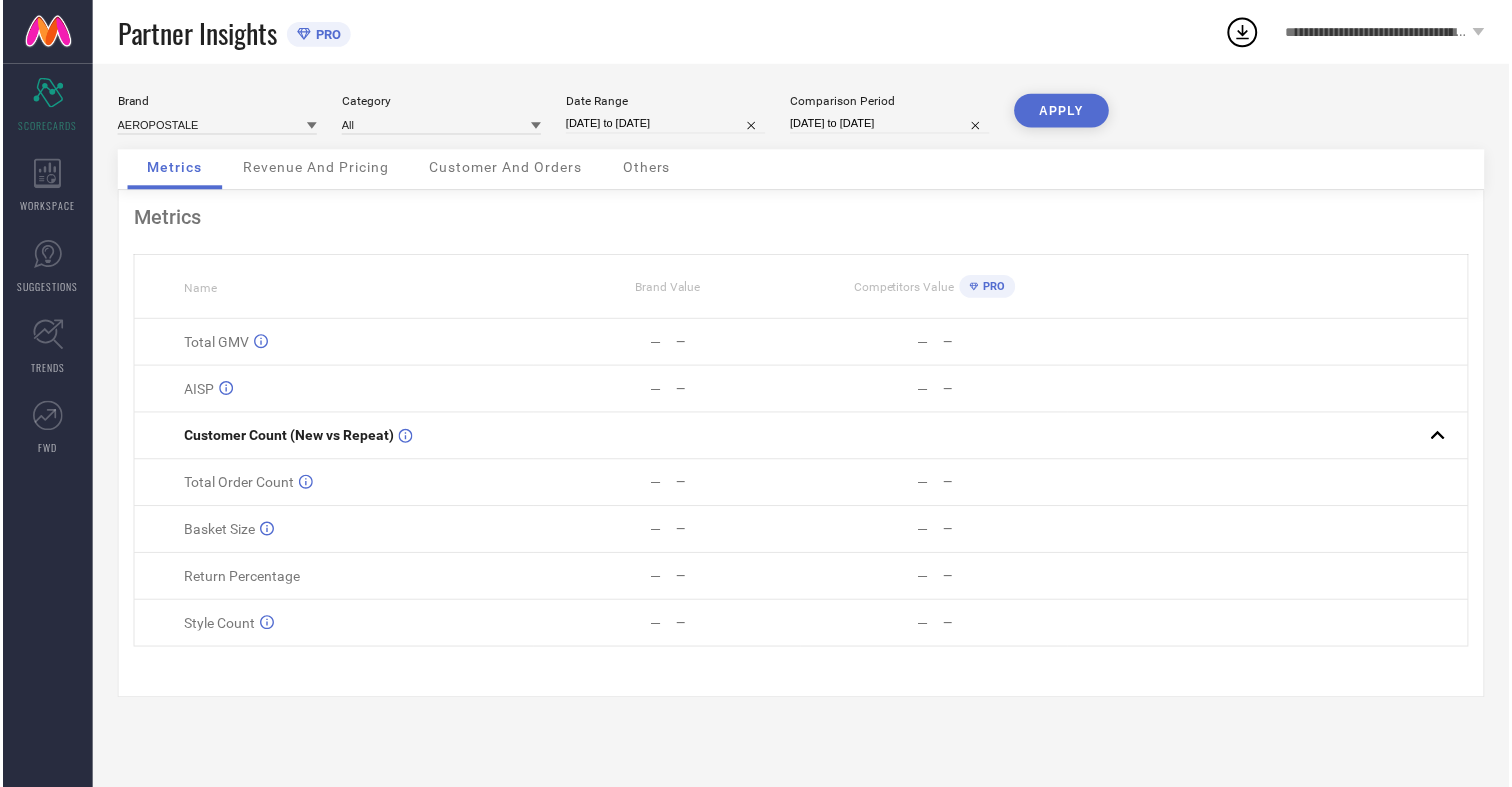 scroll, scrollTop: 0, scrollLeft: 0, axis: both 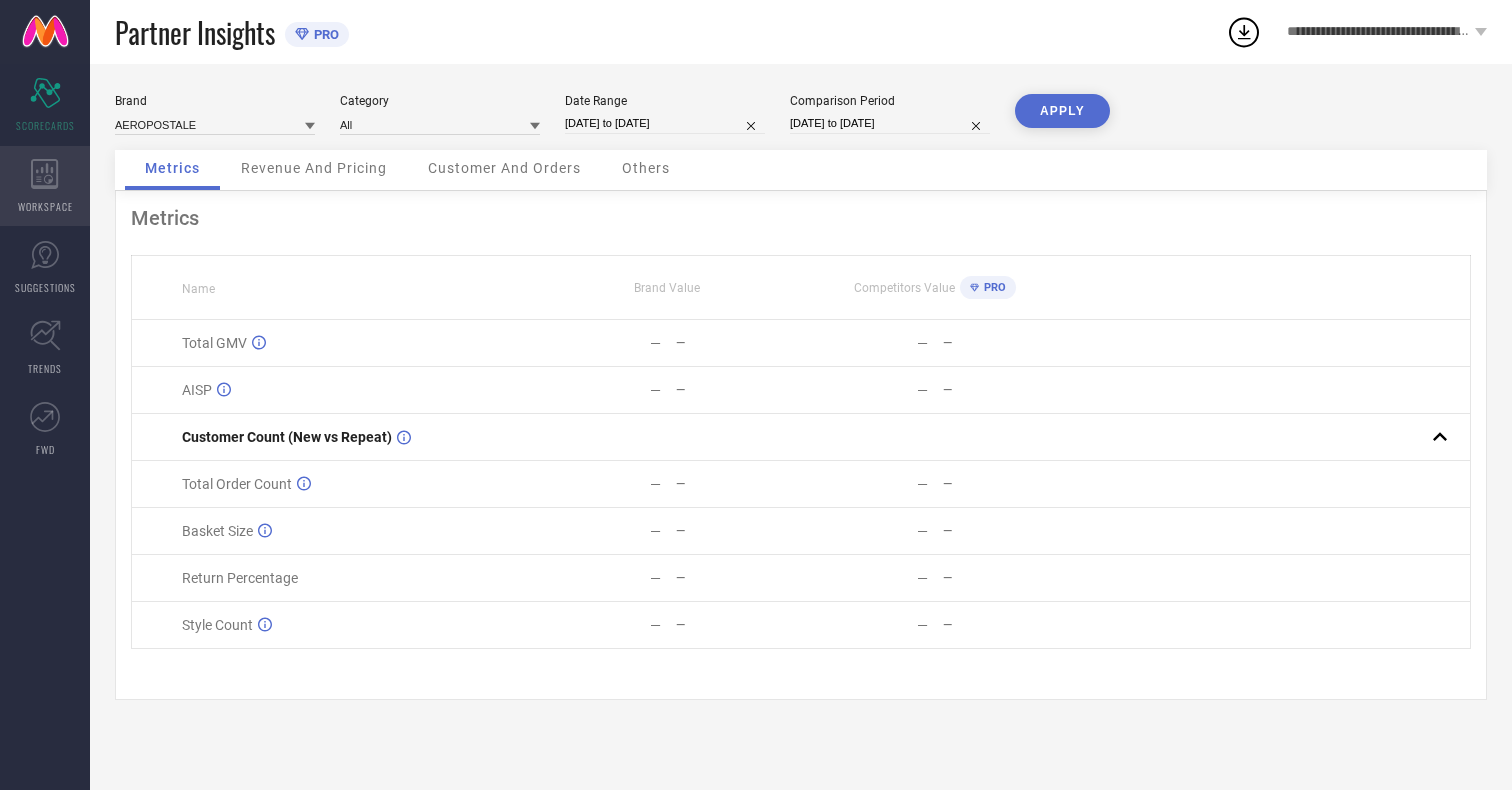 click 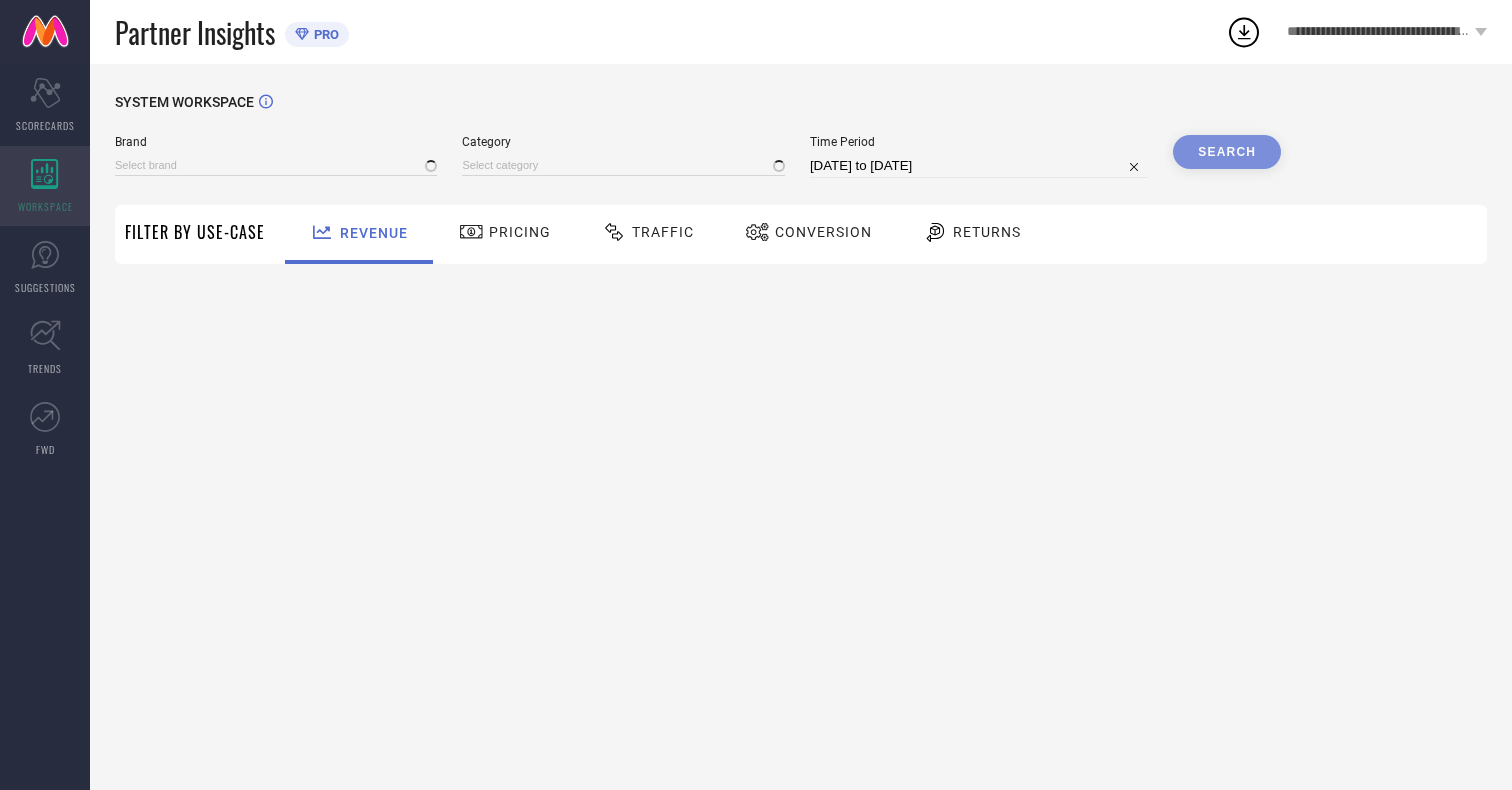 type on "AEROPOSTALE" 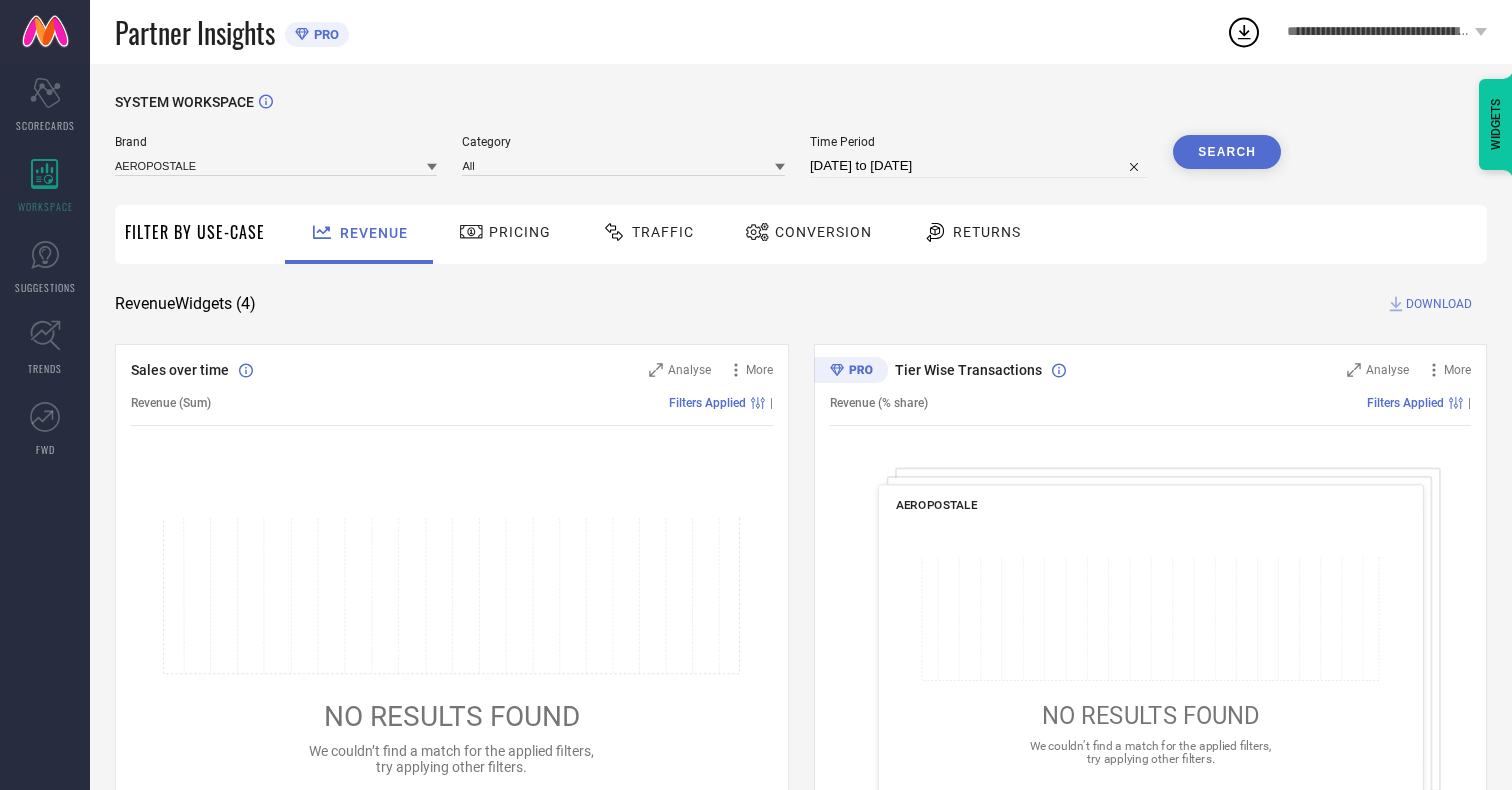 click on "Conversion" at bounding box center (823, 232) 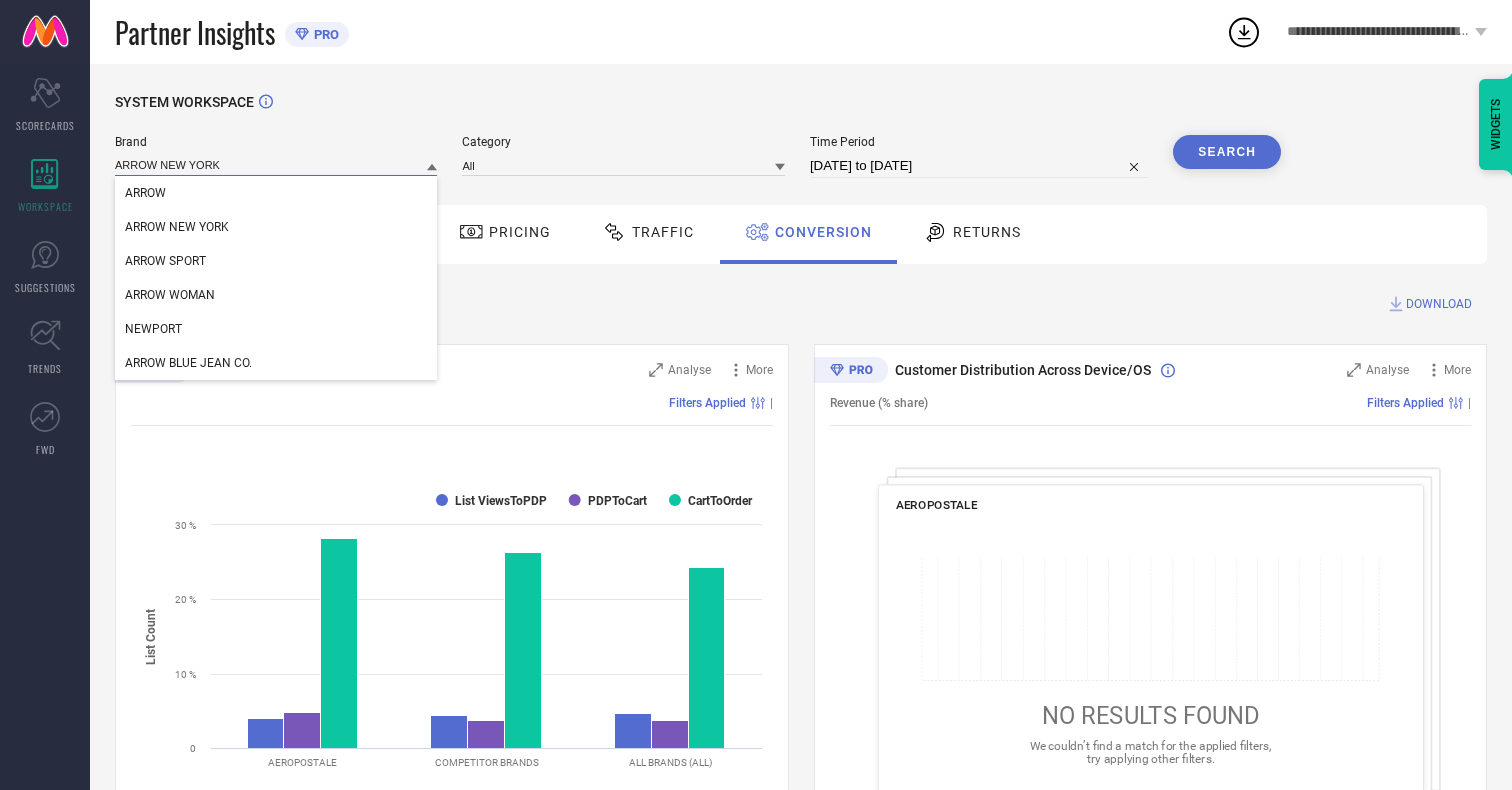 type on "ARROW NEW YORK" 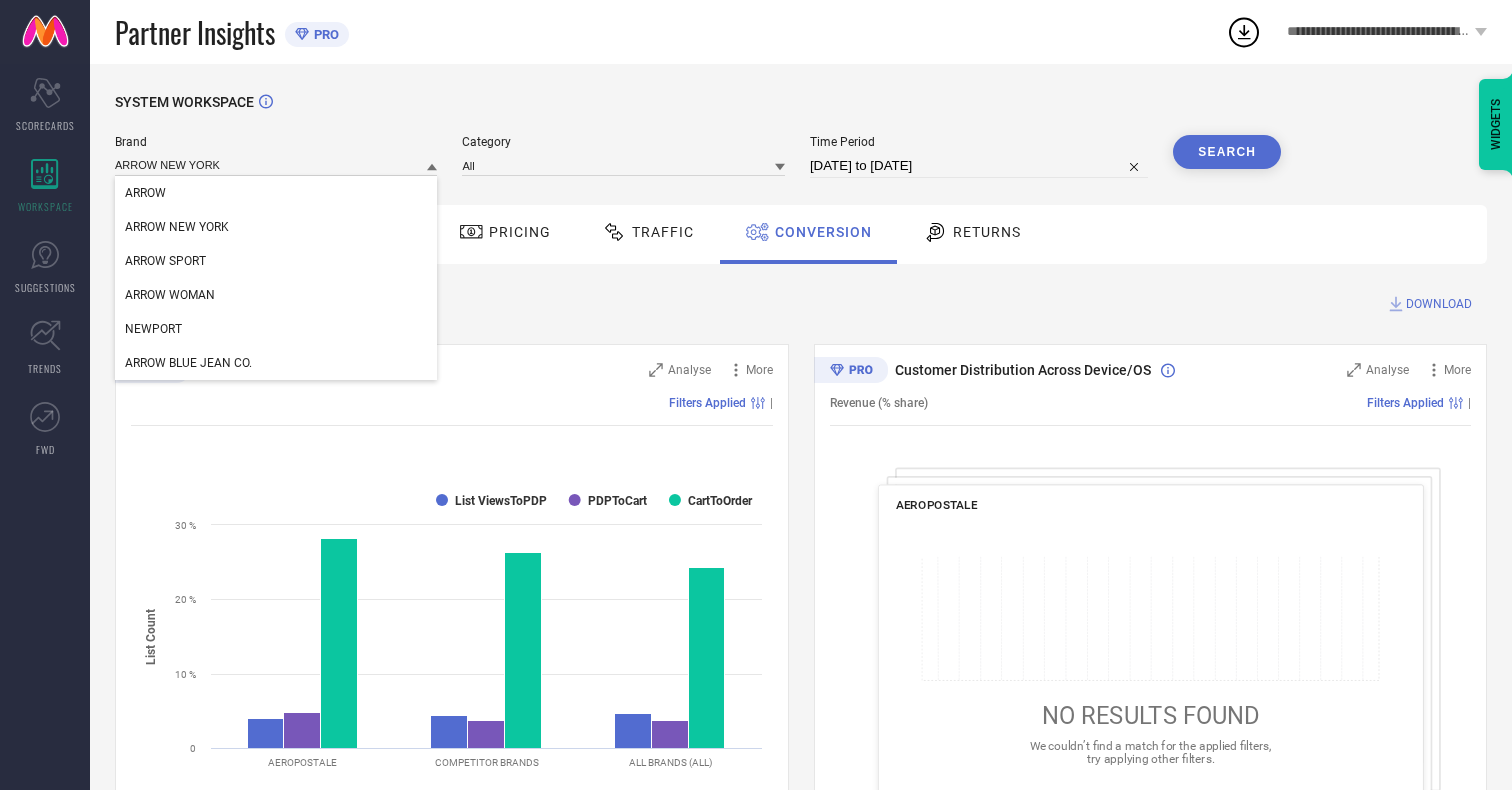 click on "ARROW NEW YORK" at bounding box center [177, 227] 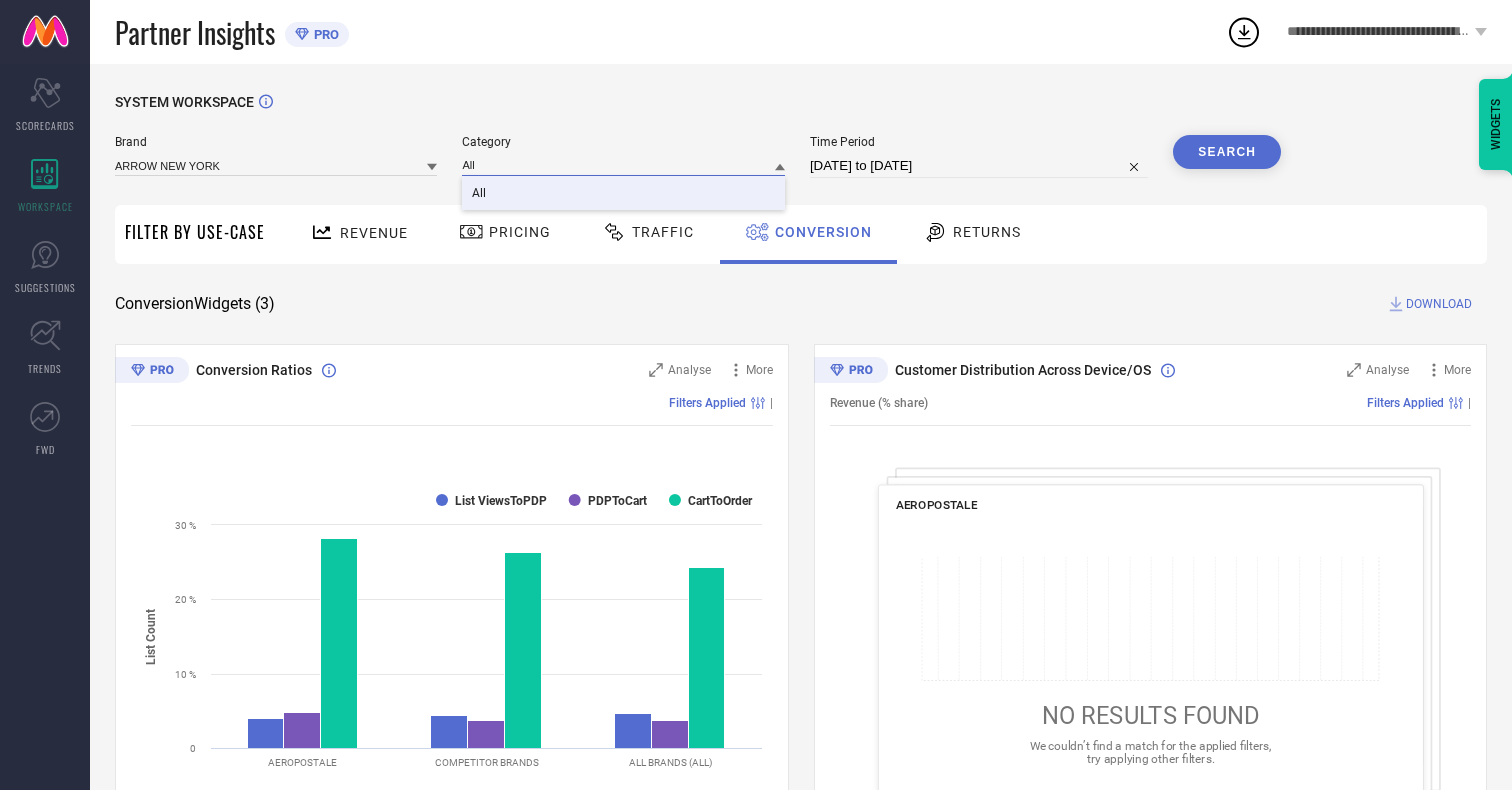 type on "All" 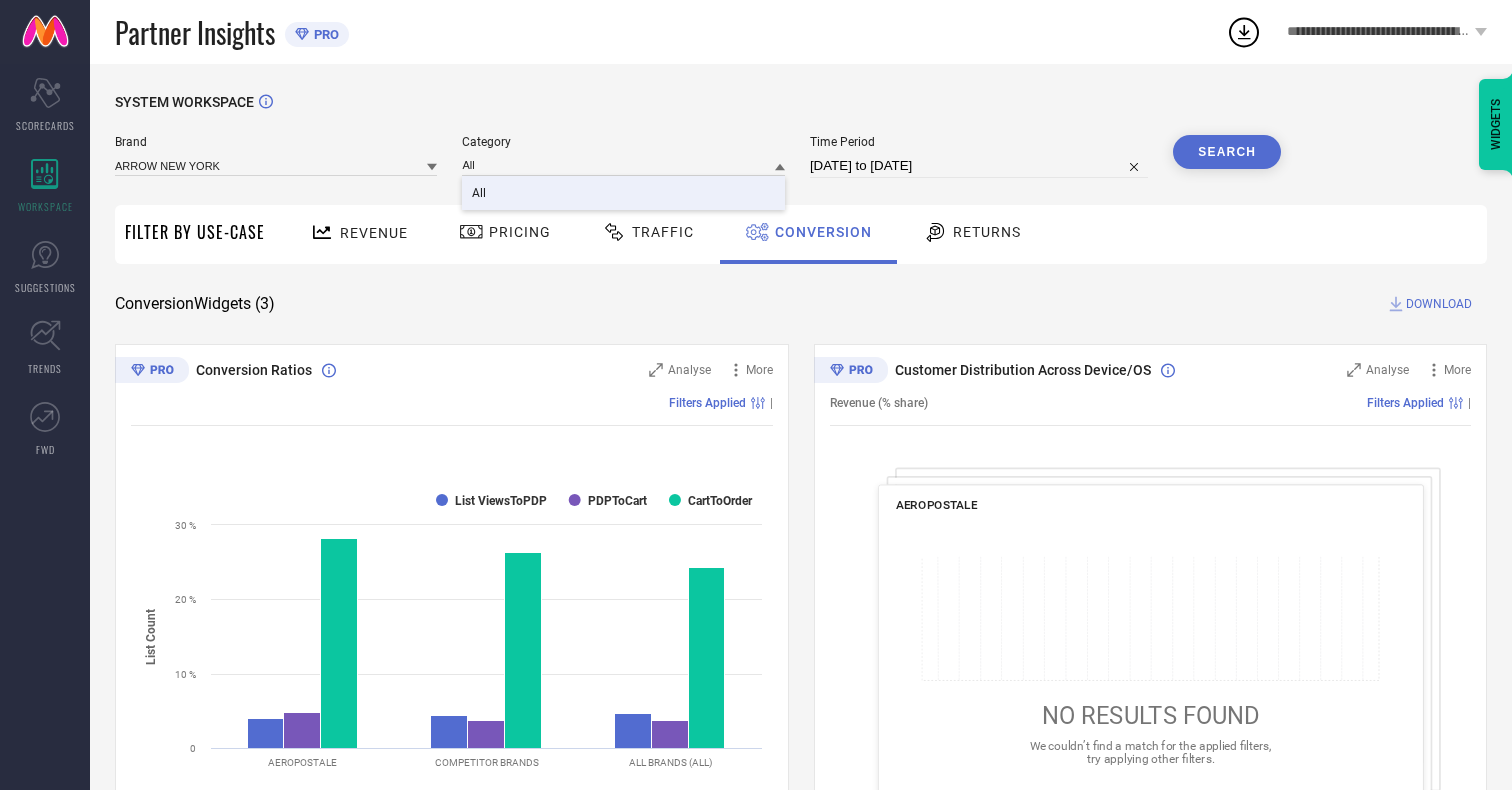 click on "All" at bounding box center (479, 193) 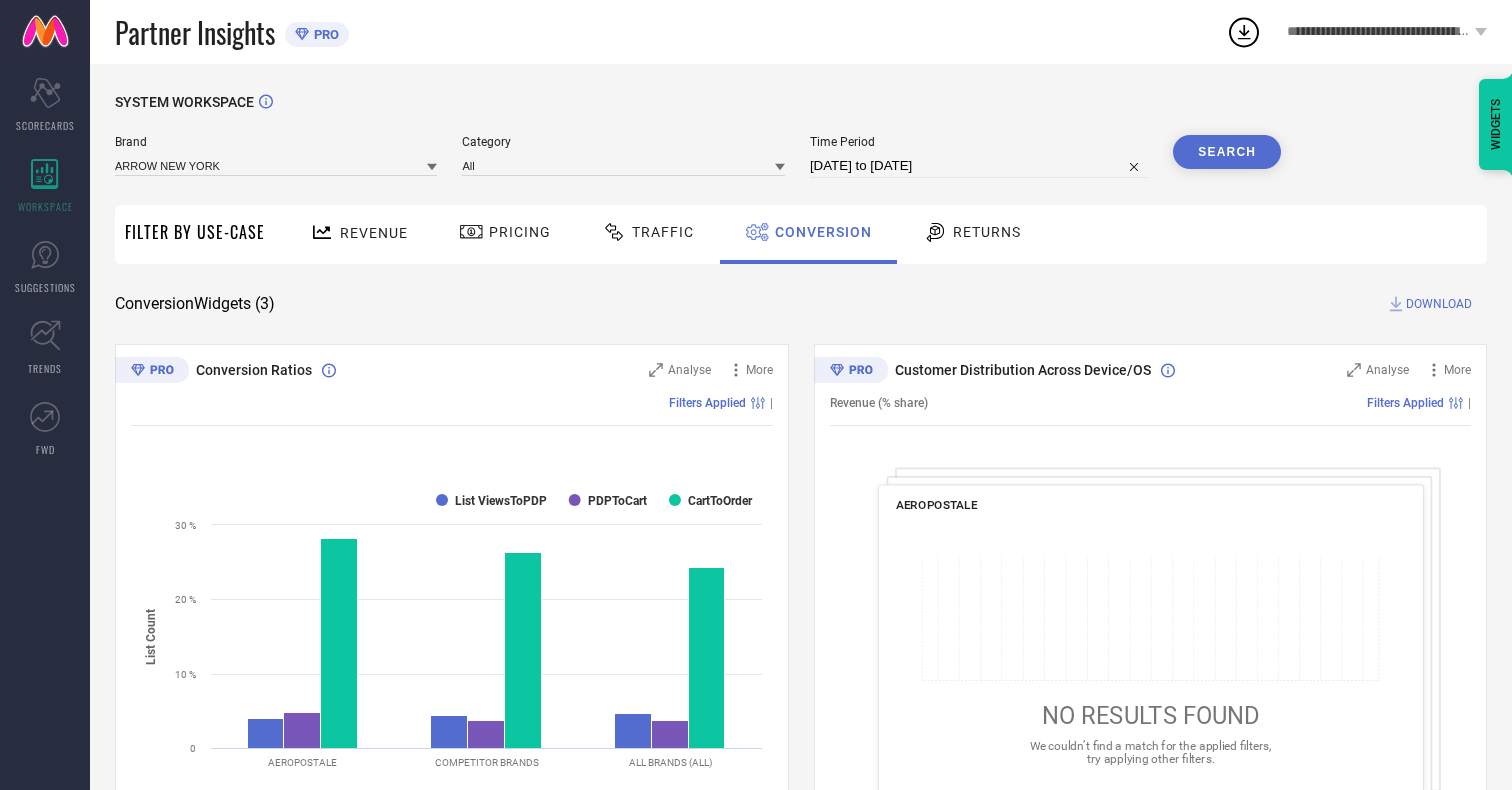 click on "[DATE] to [DATE]" at bounding box center (979, 166) 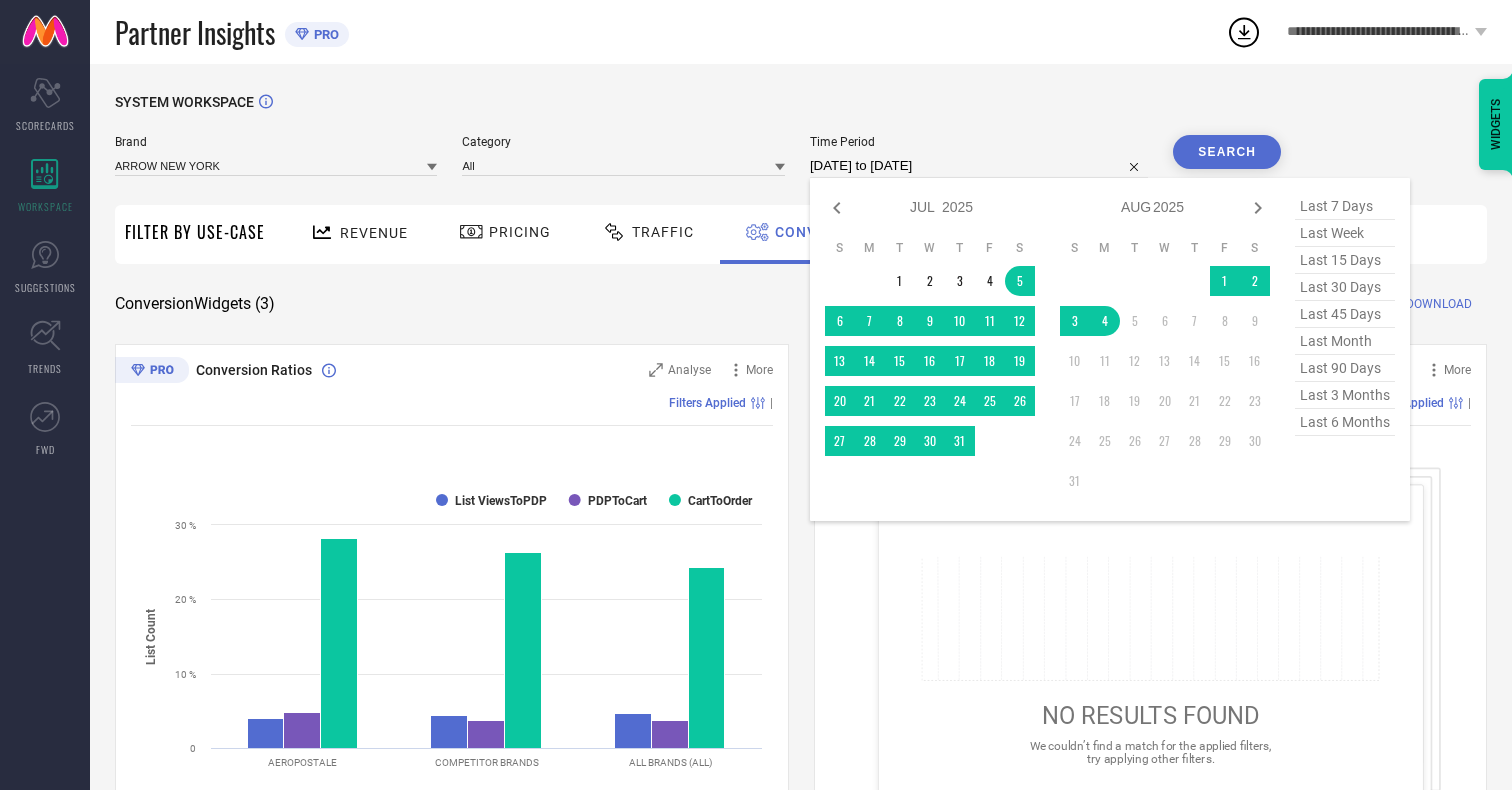 click on "4" at bounding box center (1105, 321) 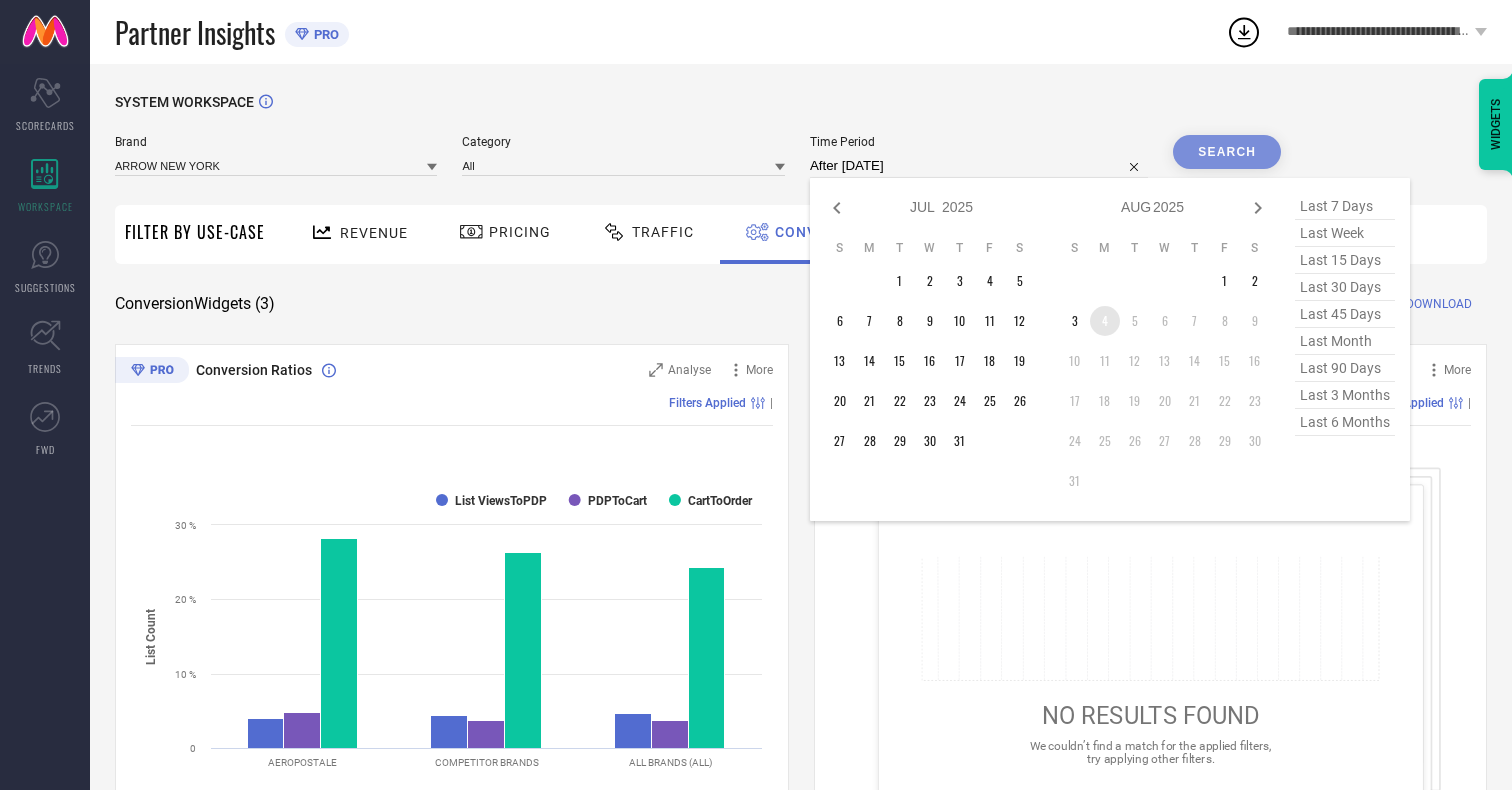 type on "[DATE] to [DATE]" 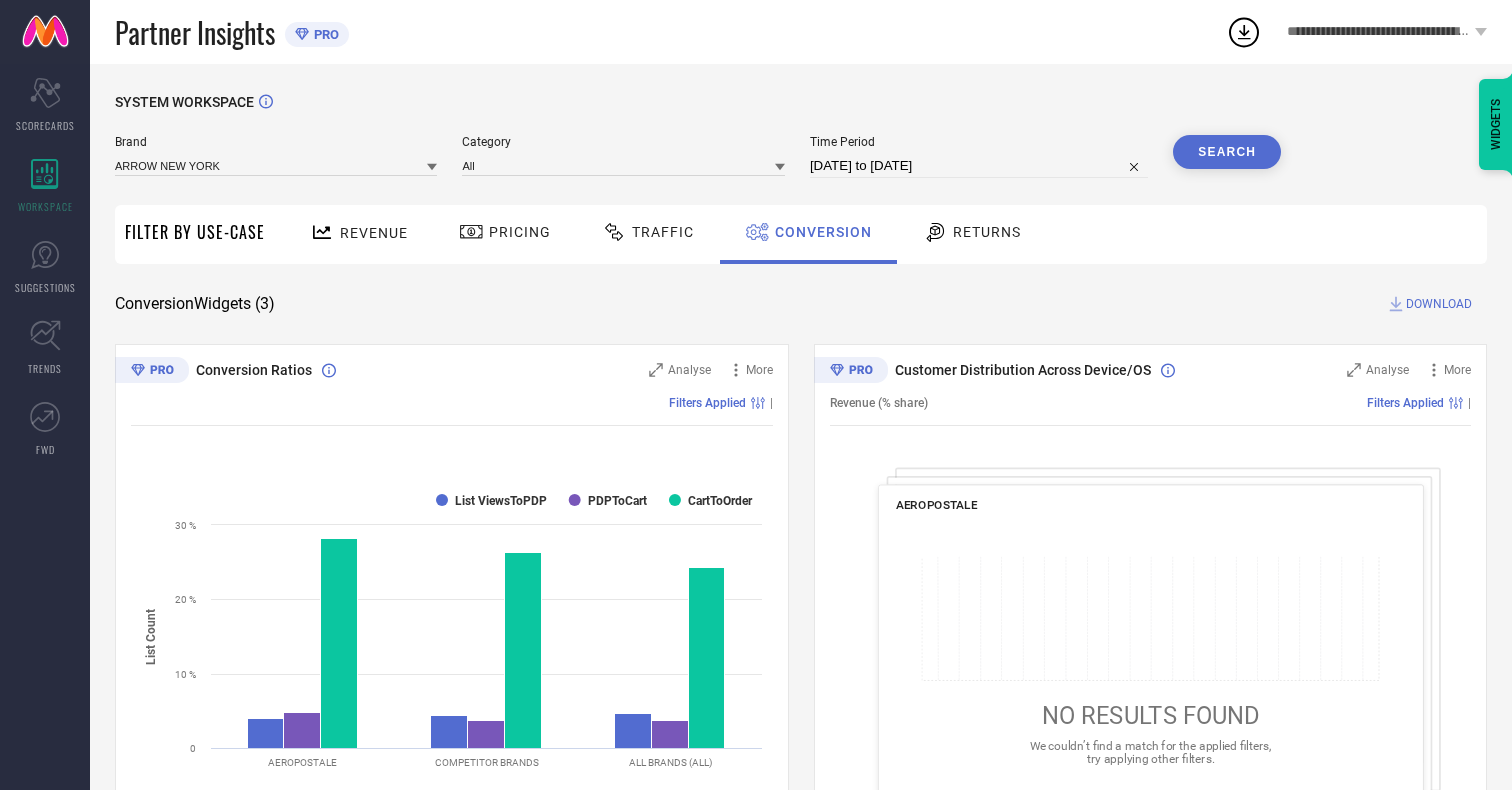 click on "Search" at bounding box center (1227, 152) 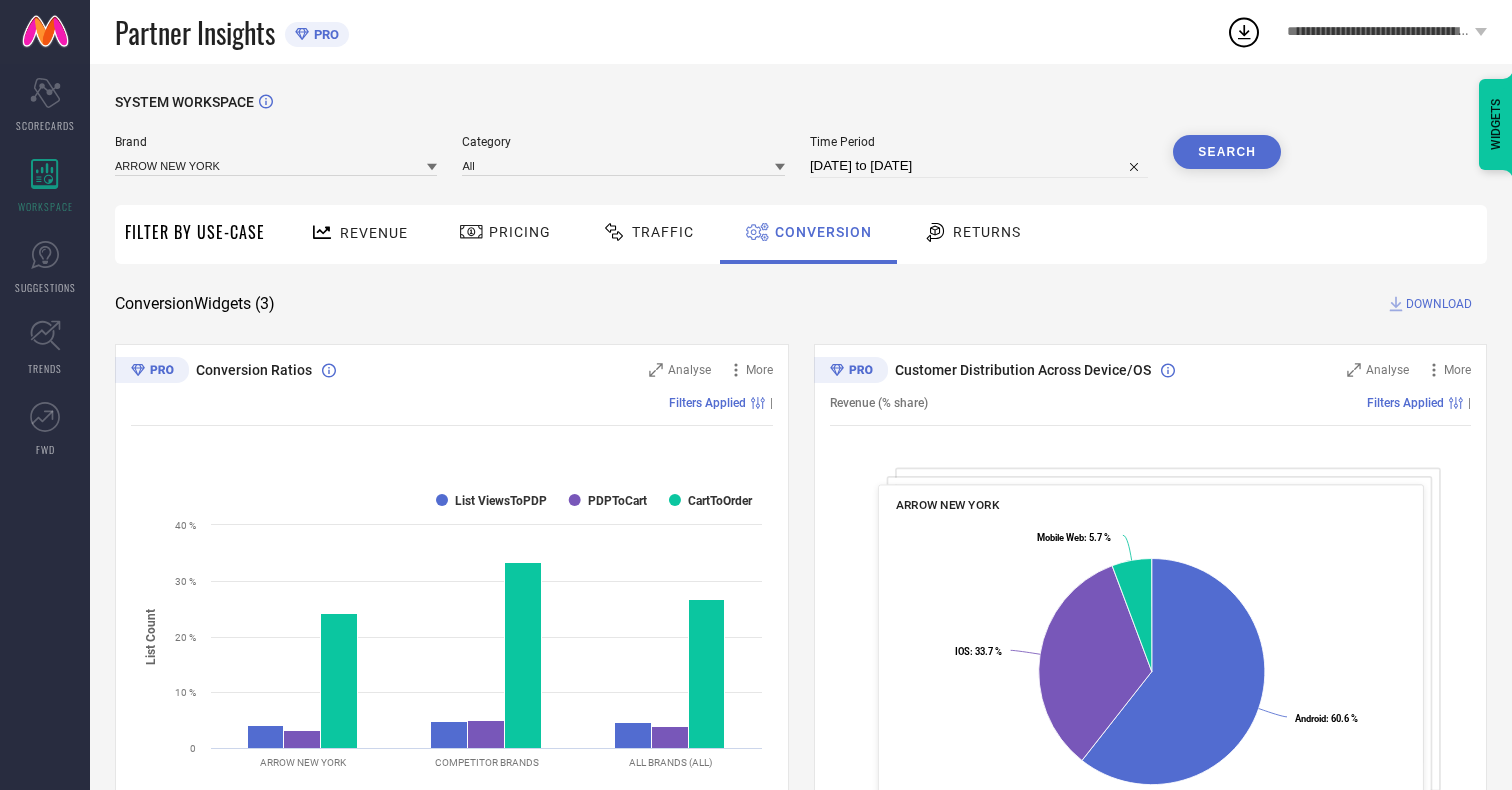 click on "DOWNLOAD" at bounding box center (1439, 304) 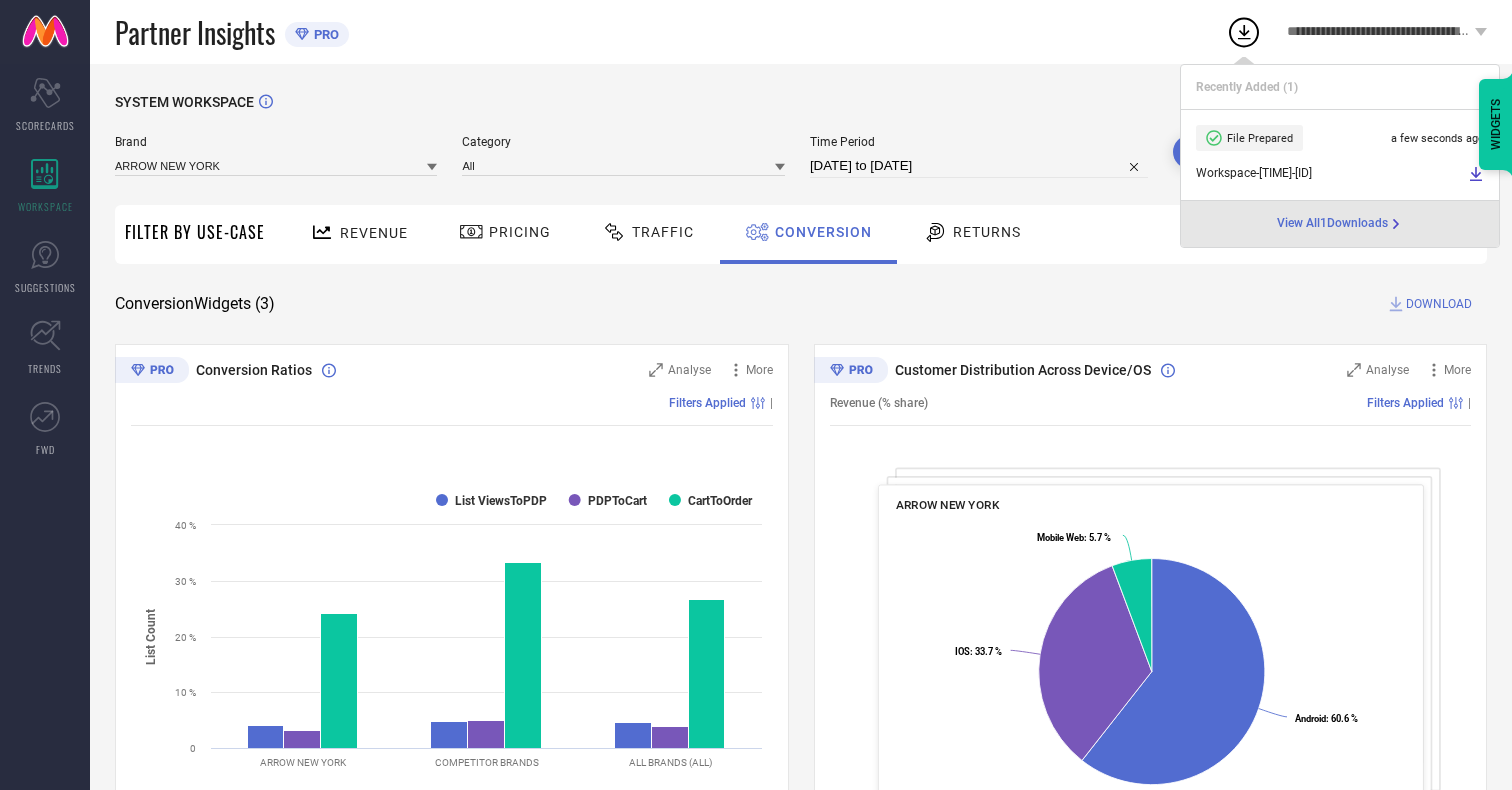 click on "Conversion" at bounding box center (823, 232) 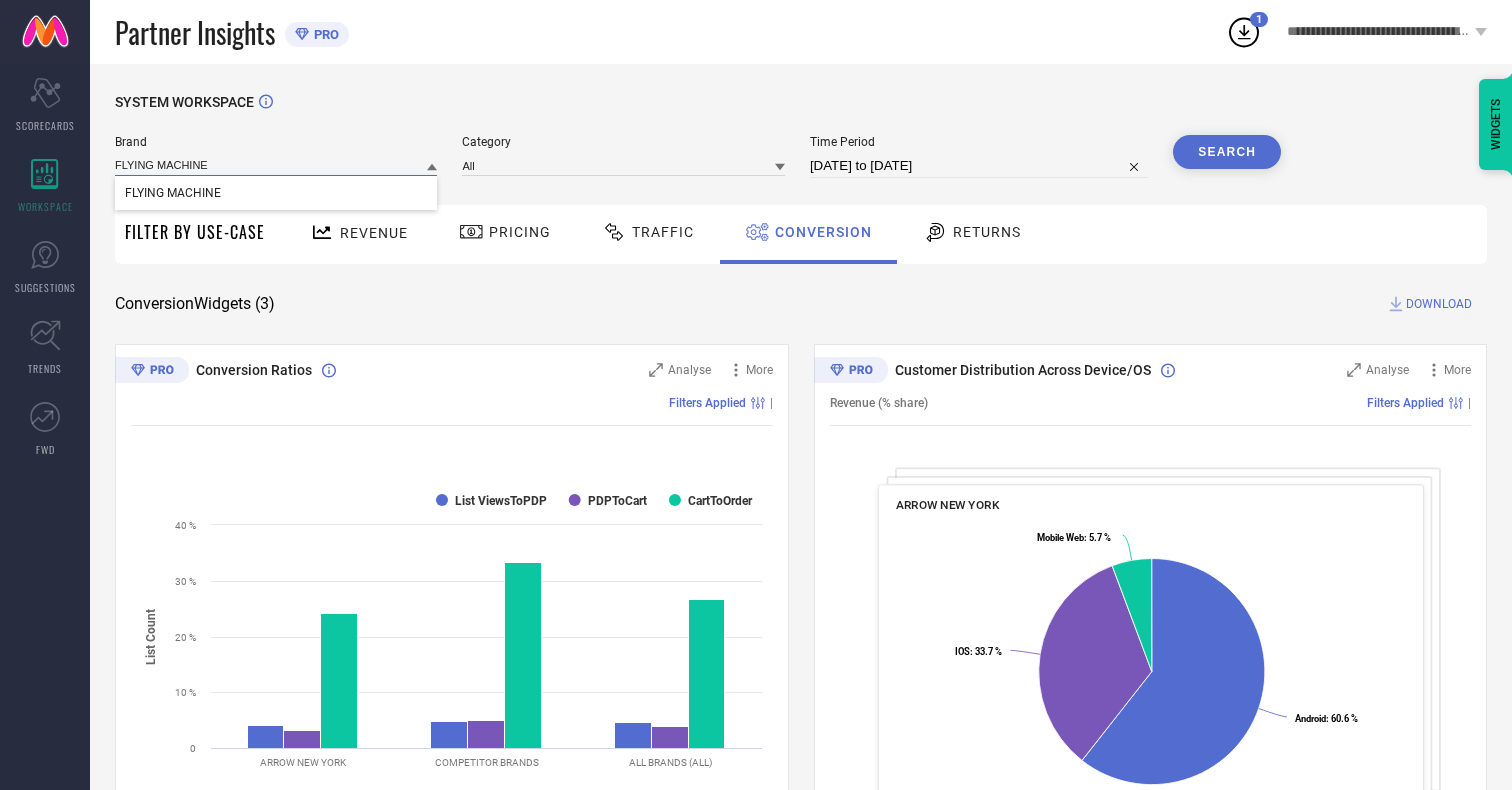 type on "FLYING MACHINE" 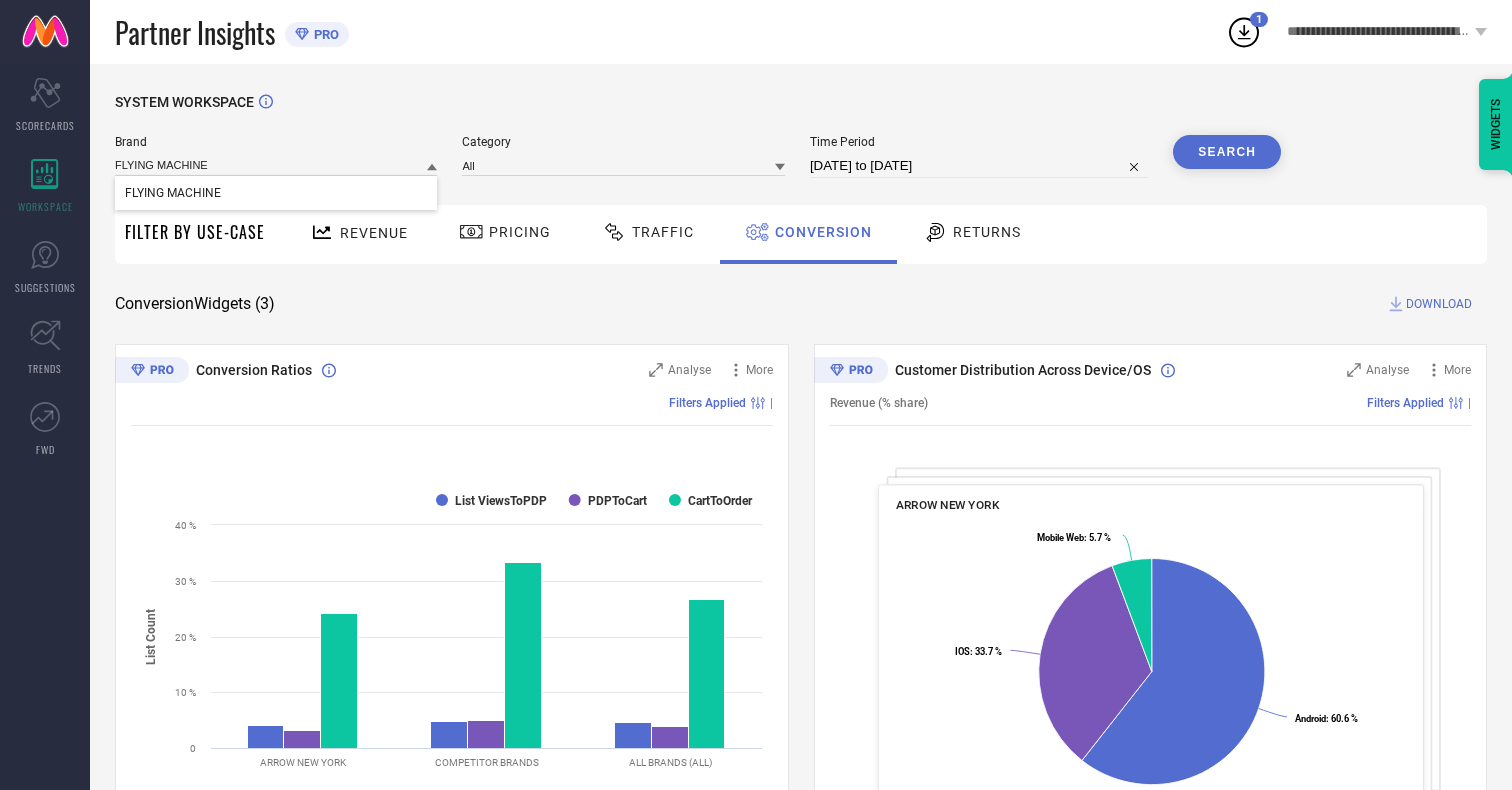 click on "FLYING MACHINE" at bounding box center (173, 193) 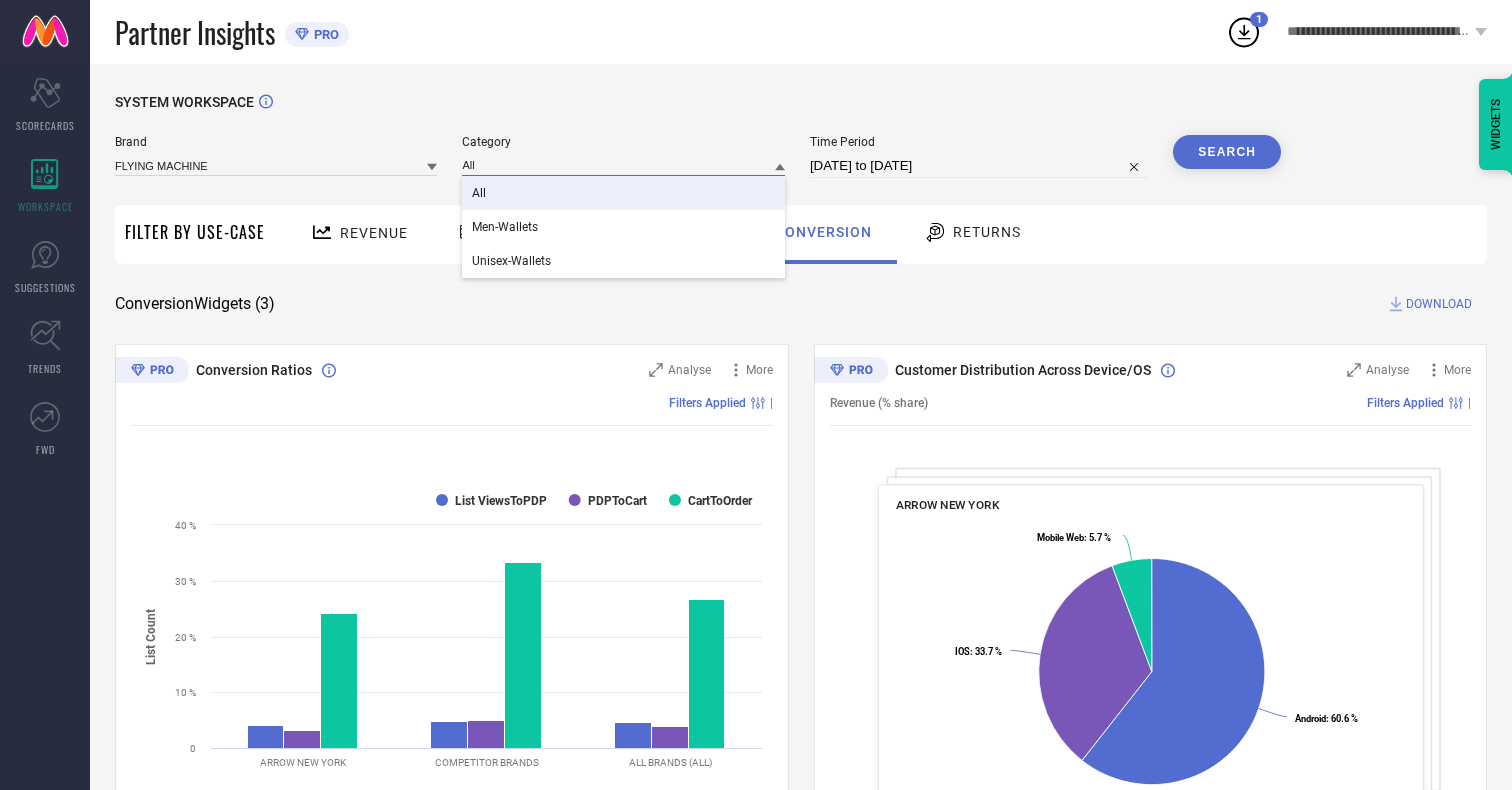 type on "All" 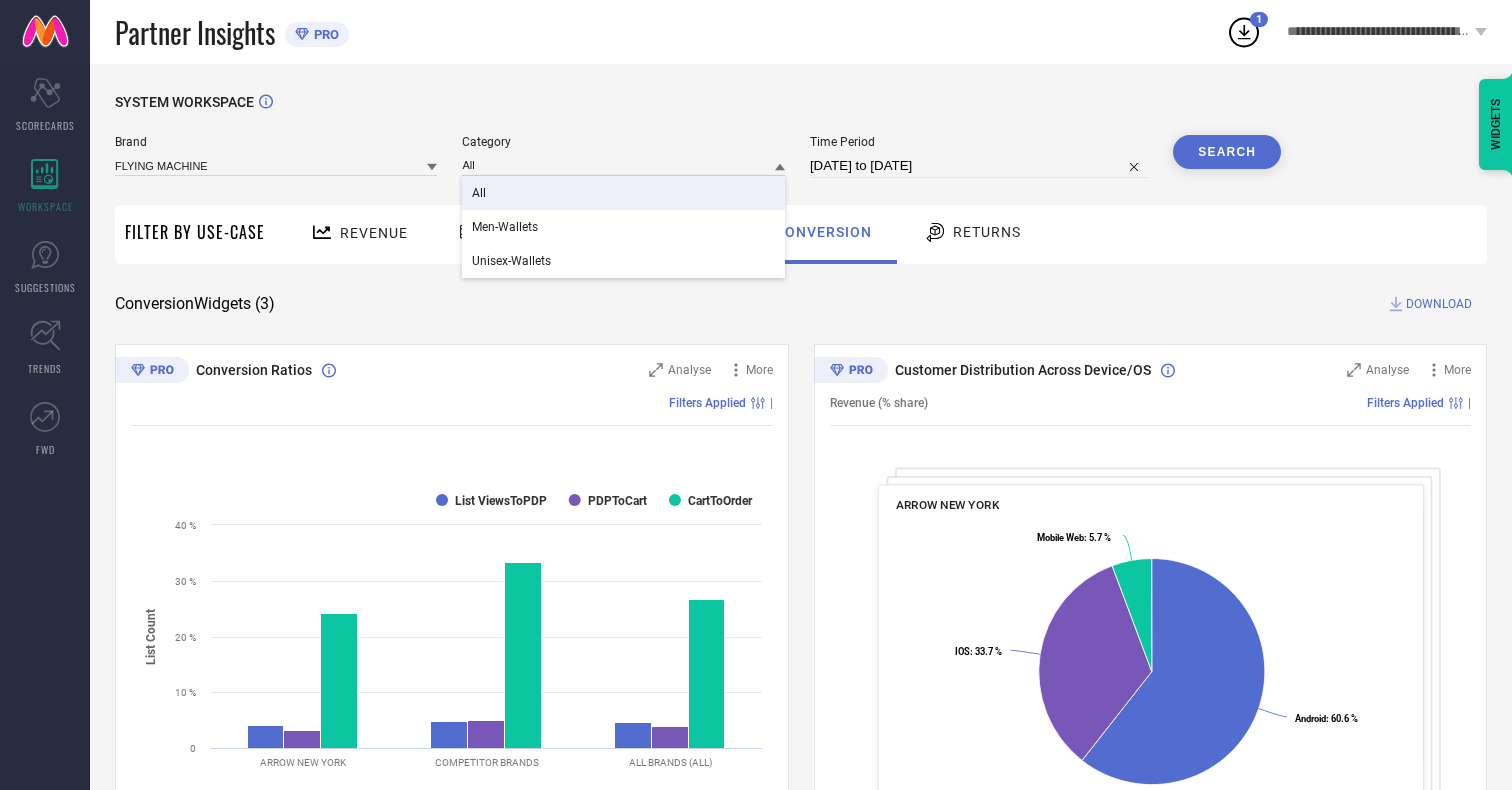 click on "All" at bounding box center [479, 193] 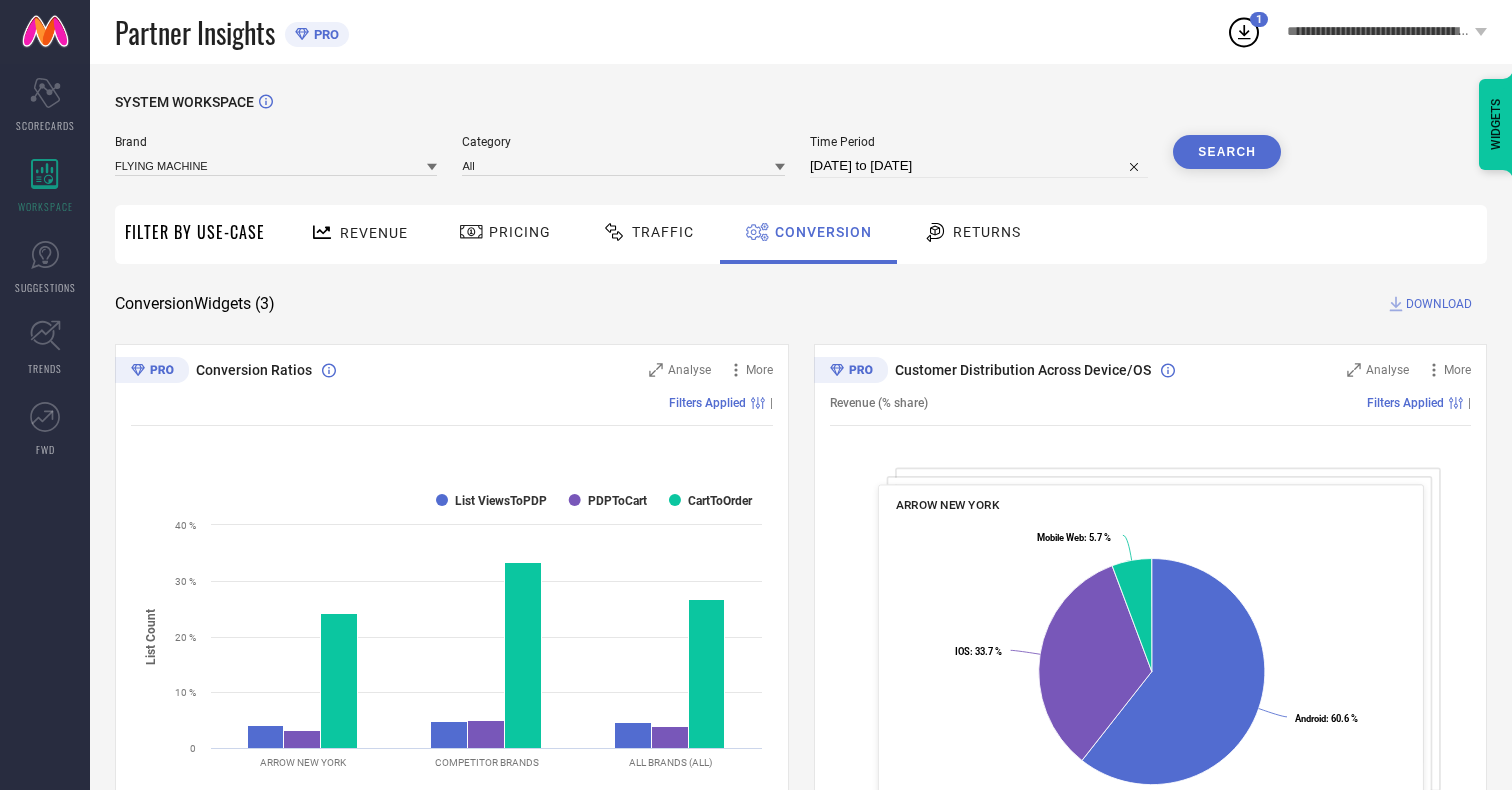 click on "Search" at bounding box center [1227, 152] 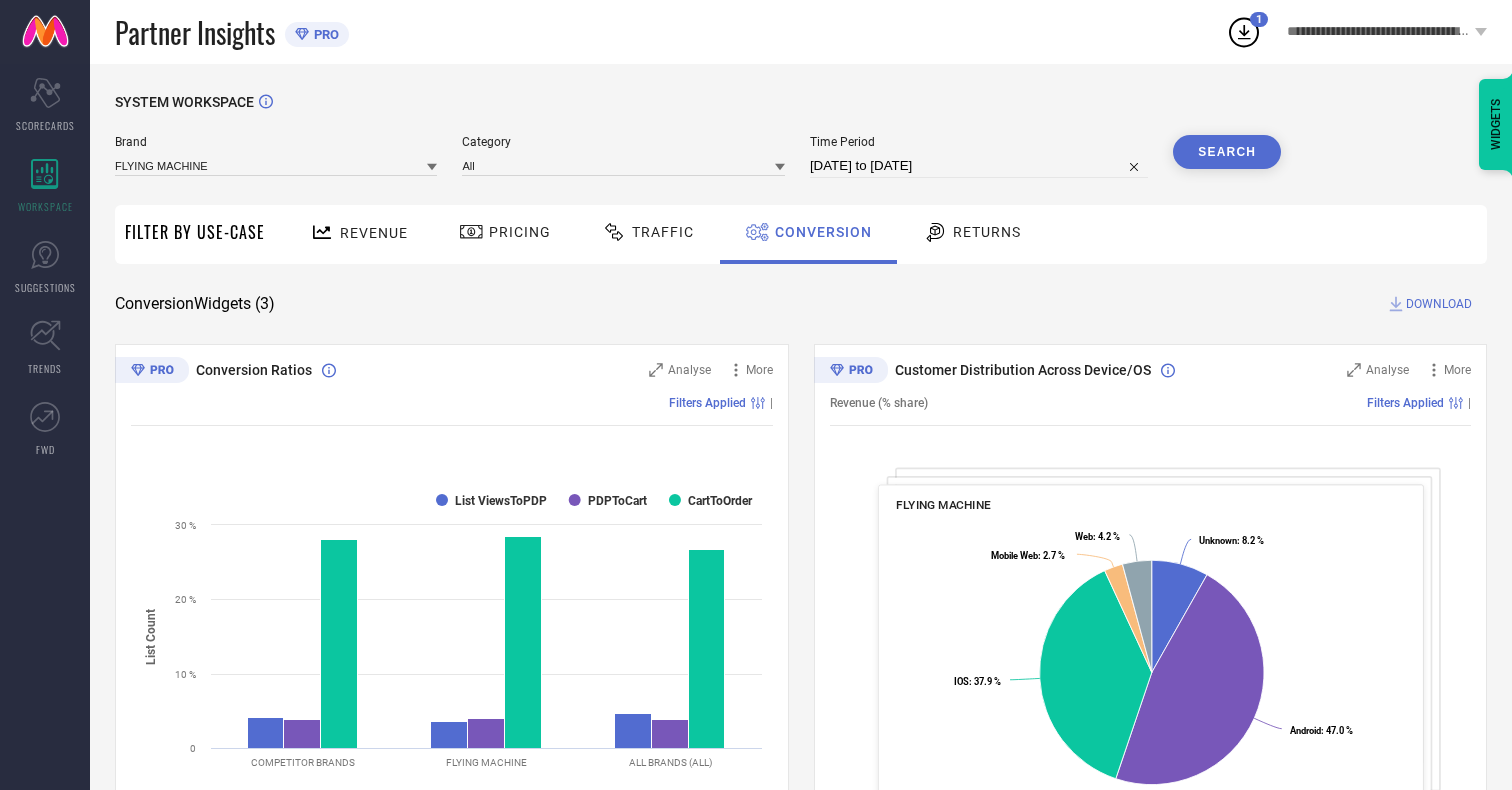 click on "DOWNLOAD" at bounding box center [1439, 304] 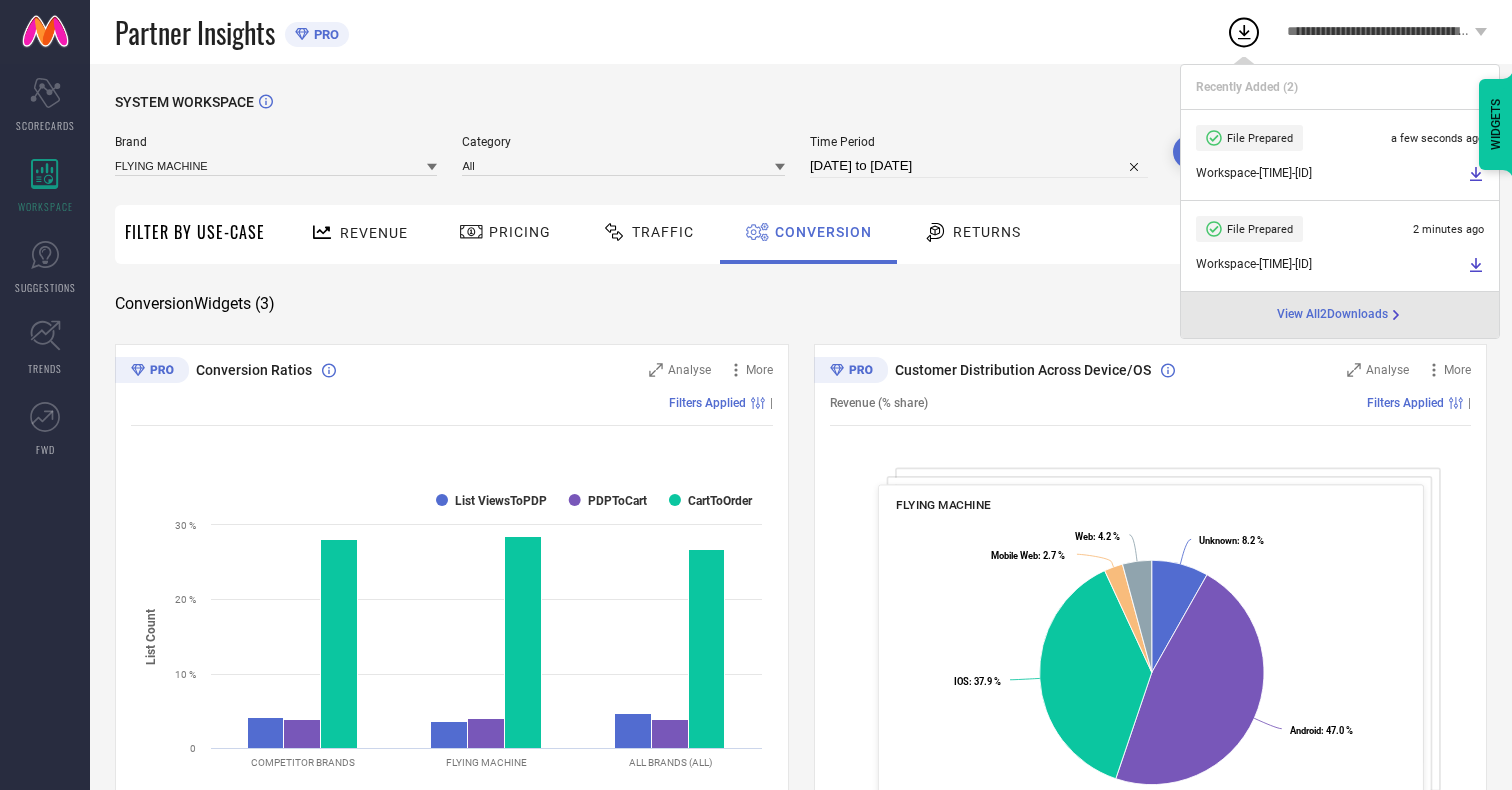 click on "Conversion" at bounding box center (823, 232) 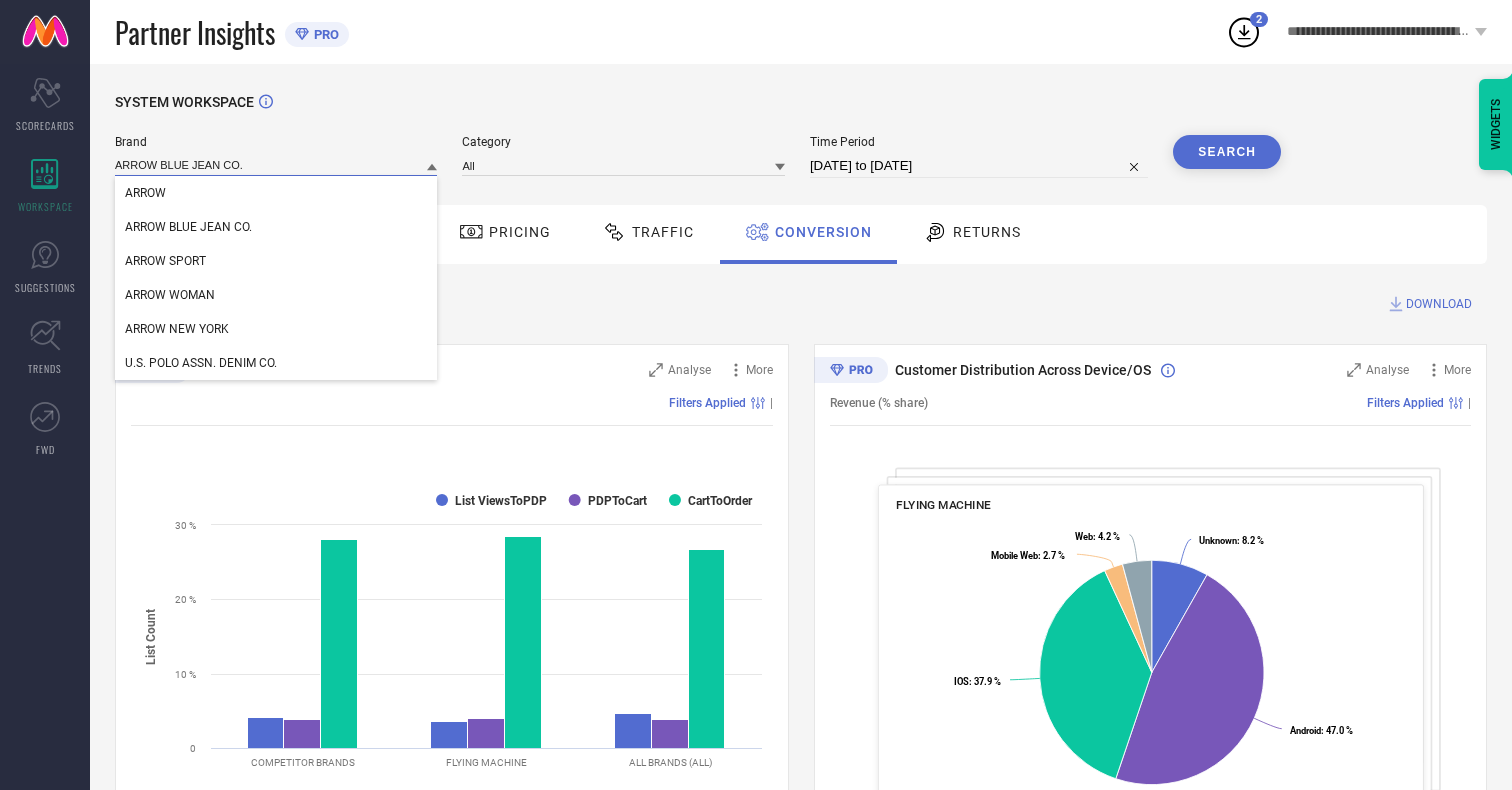 type on "ARROW BLUE JEAN CO." 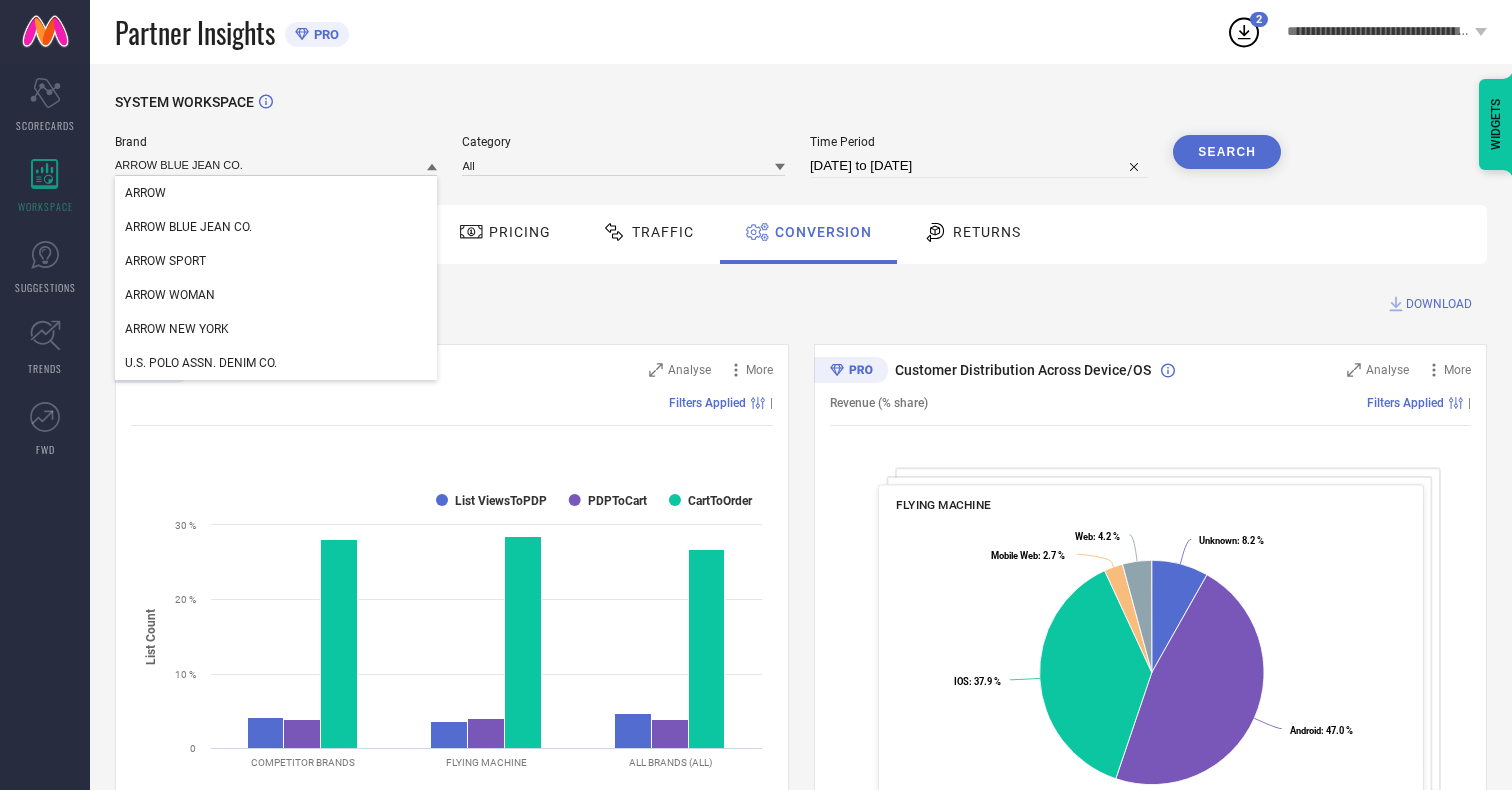 type 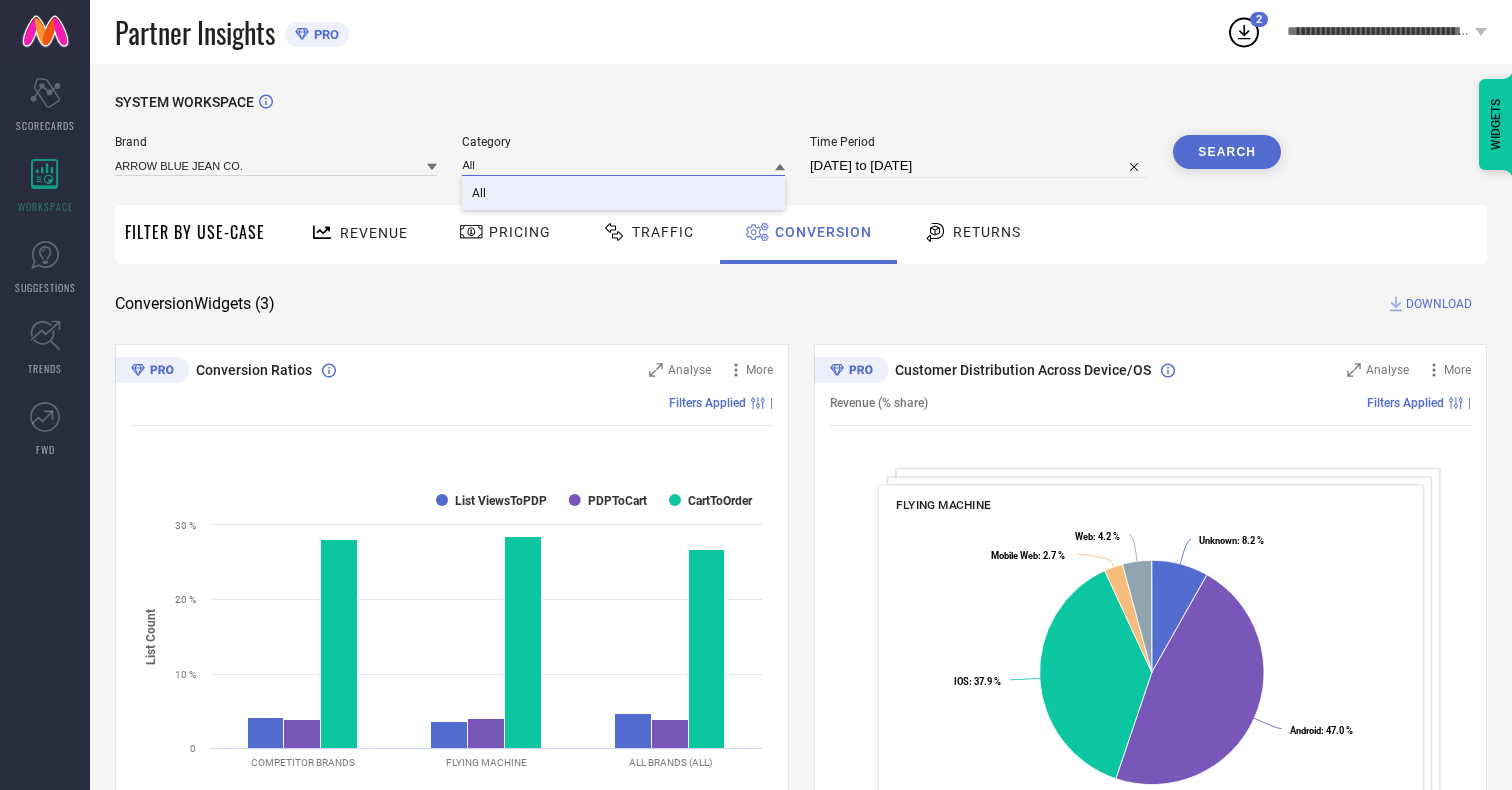 type on "All" 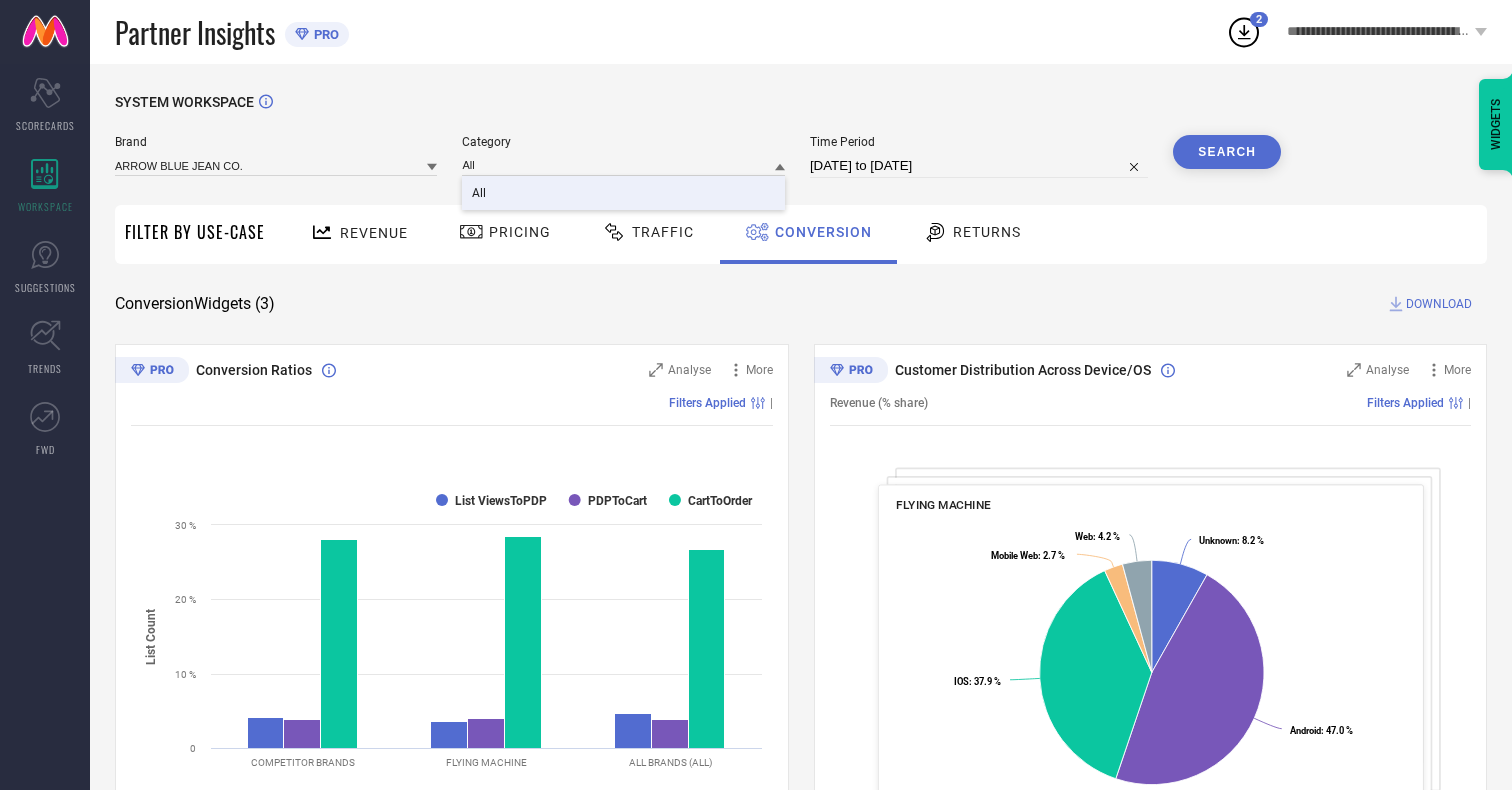 click on "All" at bounding box center (479, 193) 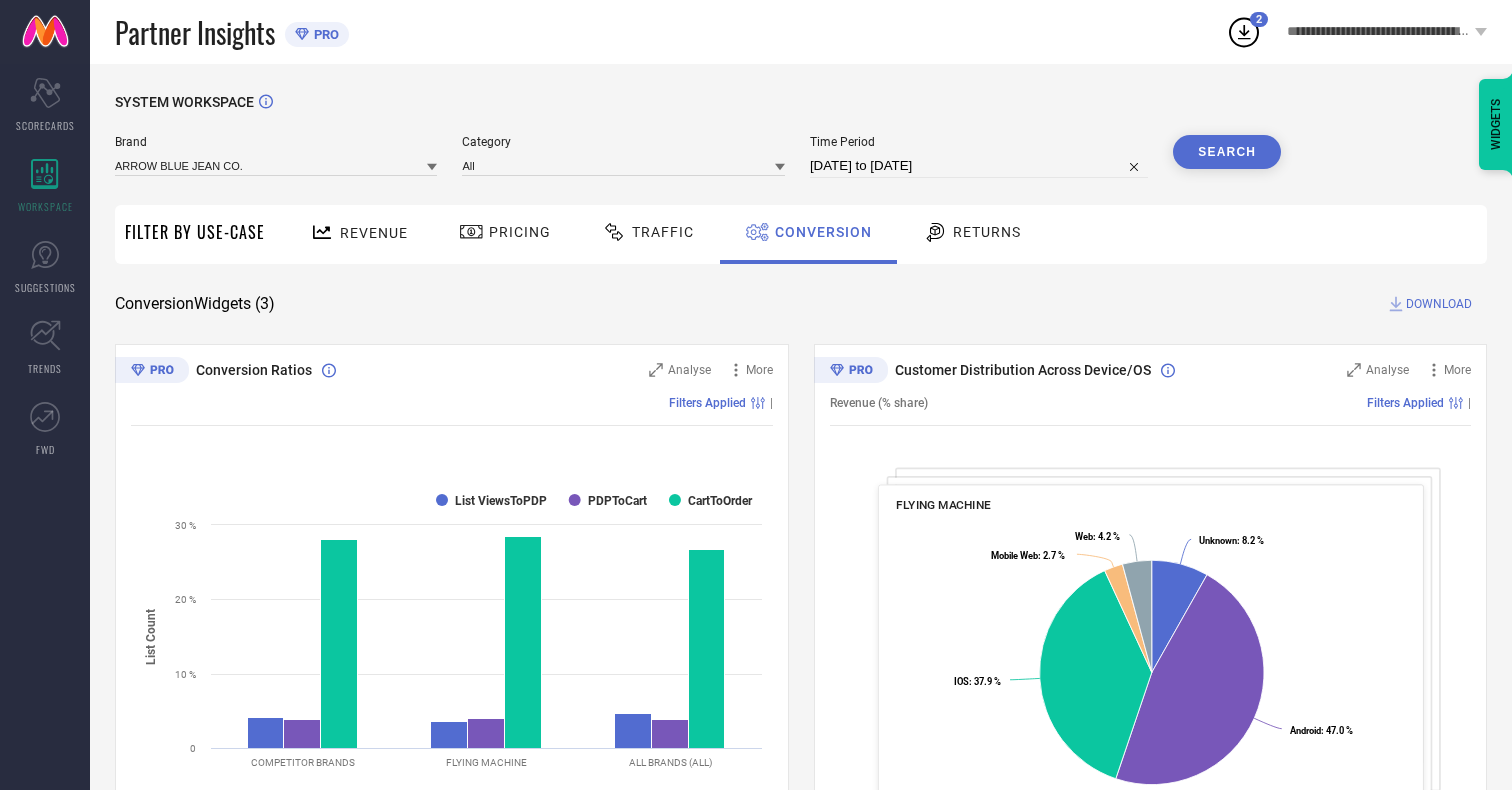click on "Search" at bounding box center (1227, 152) 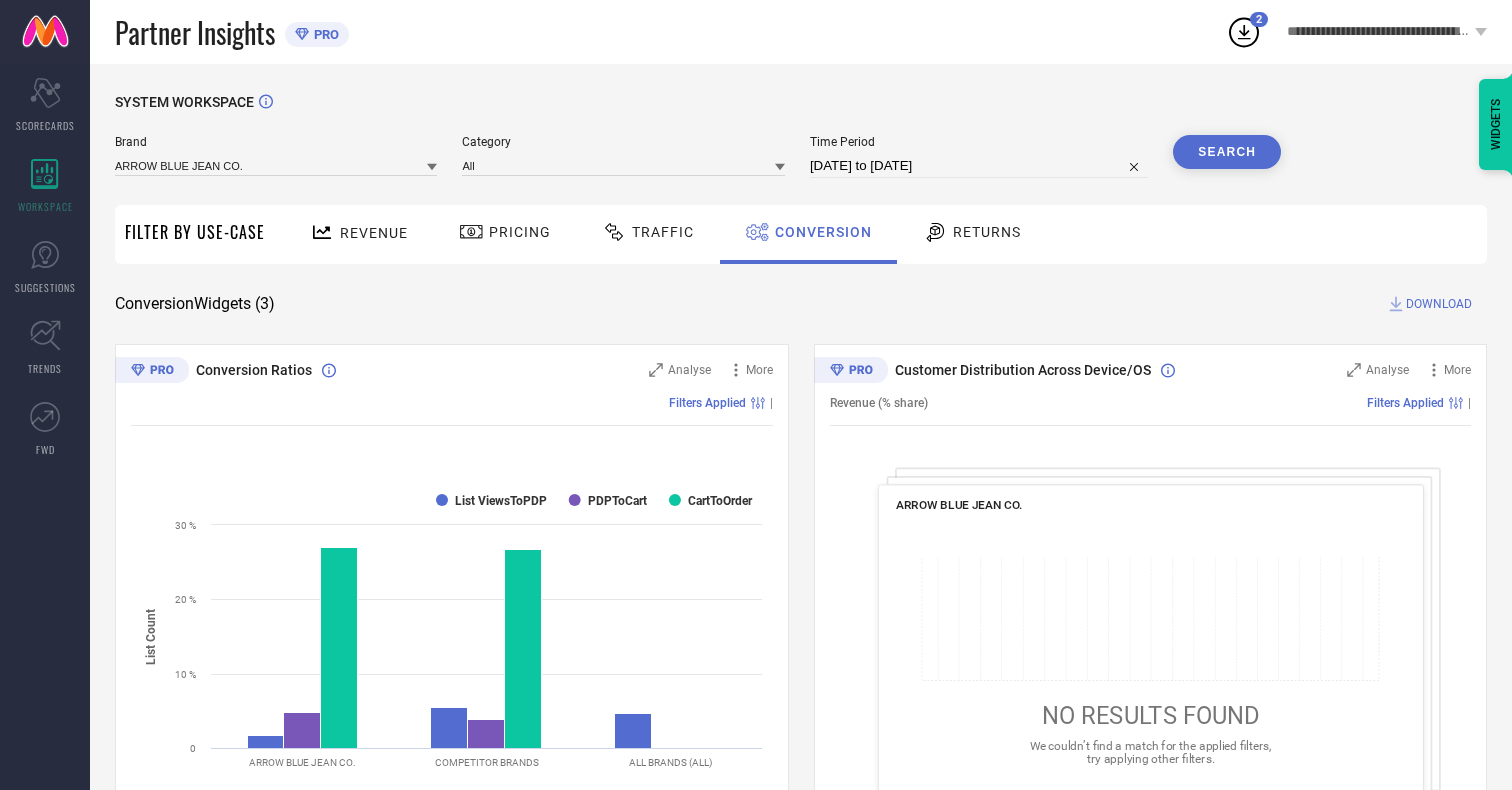 click on "DOWNLOAD" at bounding box center [1439, 304] 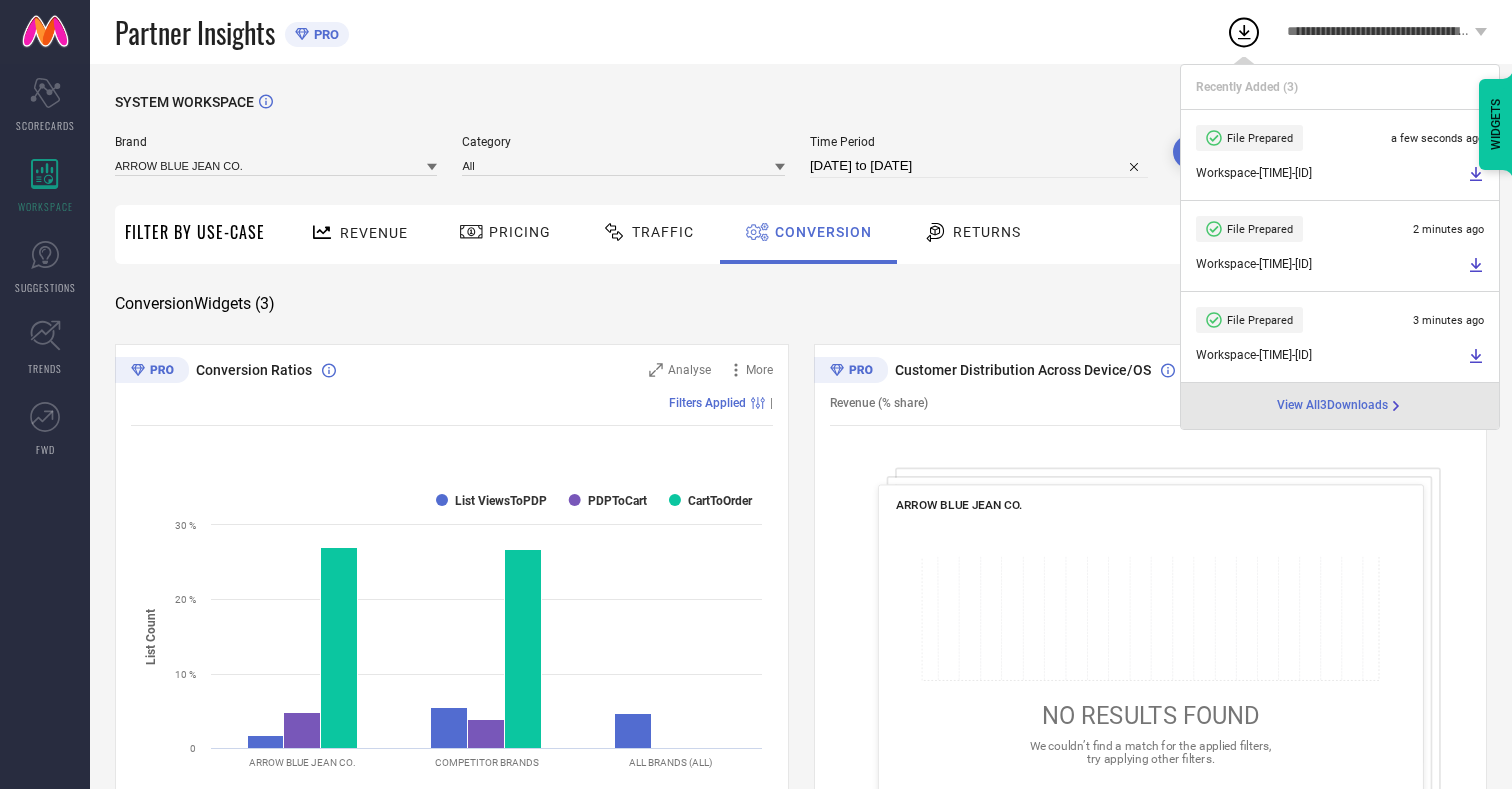 click on "Conversion" at bounding box center (823, 232) 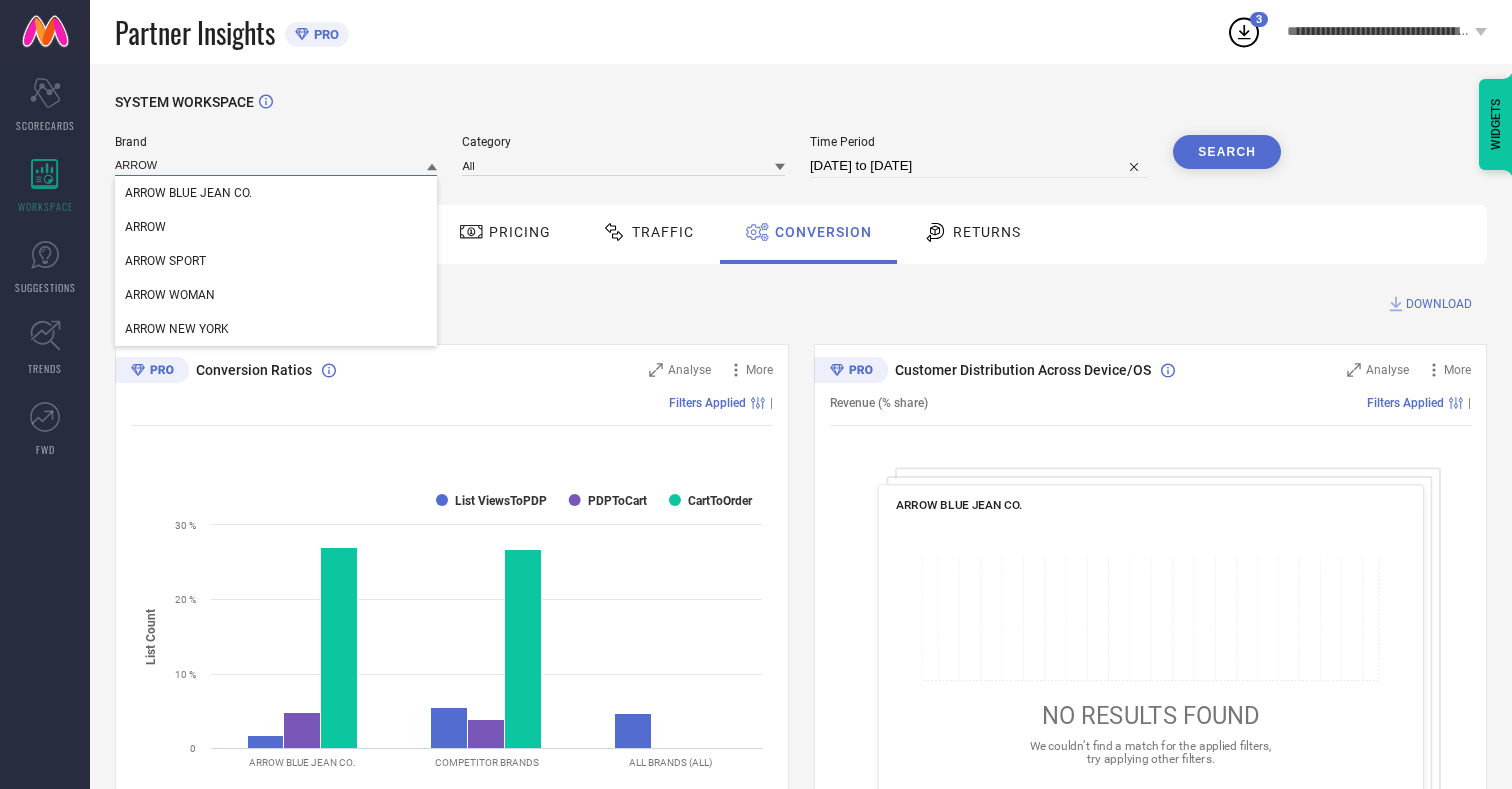 type on "ARROW" 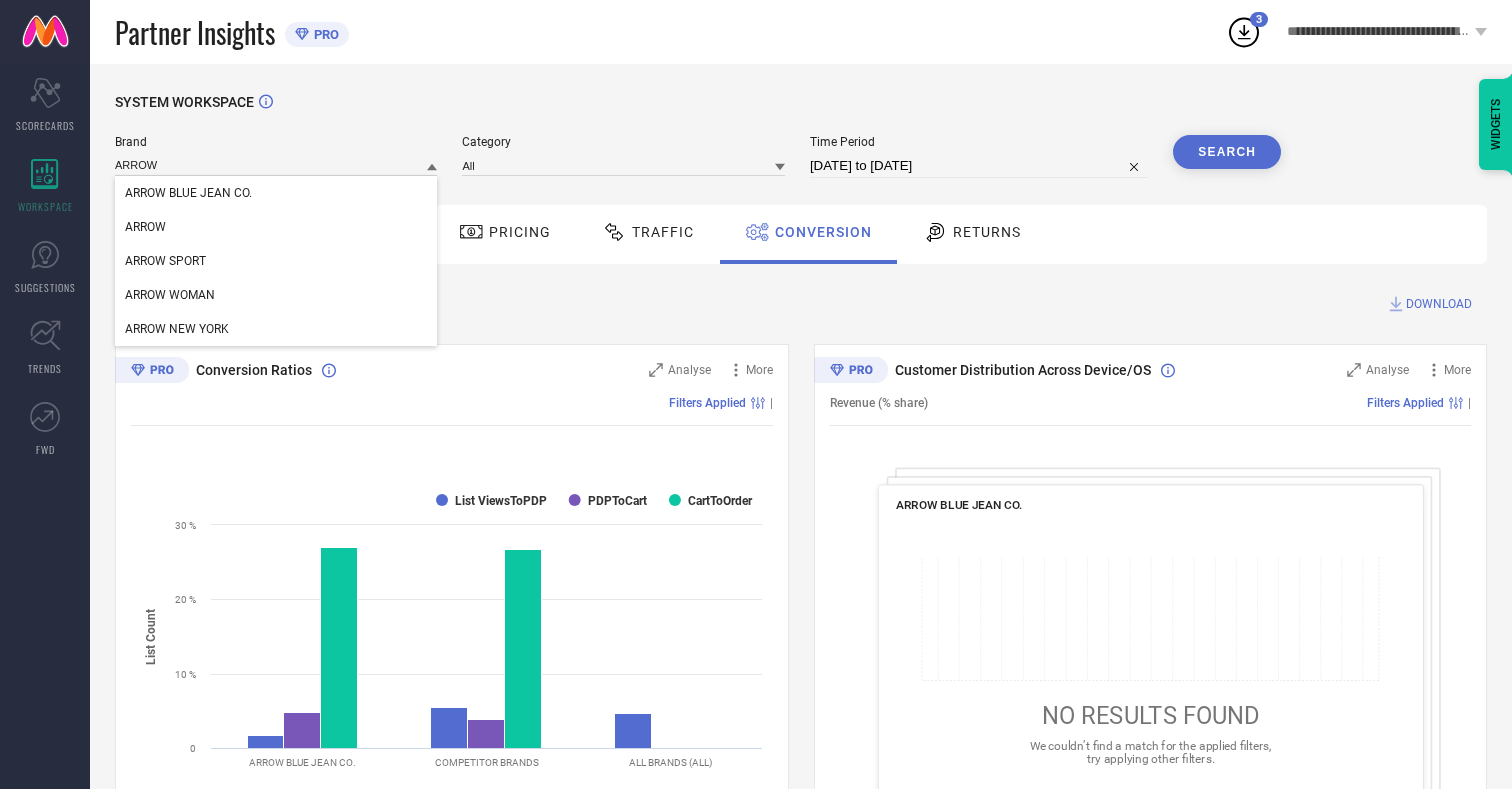 click on "ARROW" at bounding box center [145, 227] 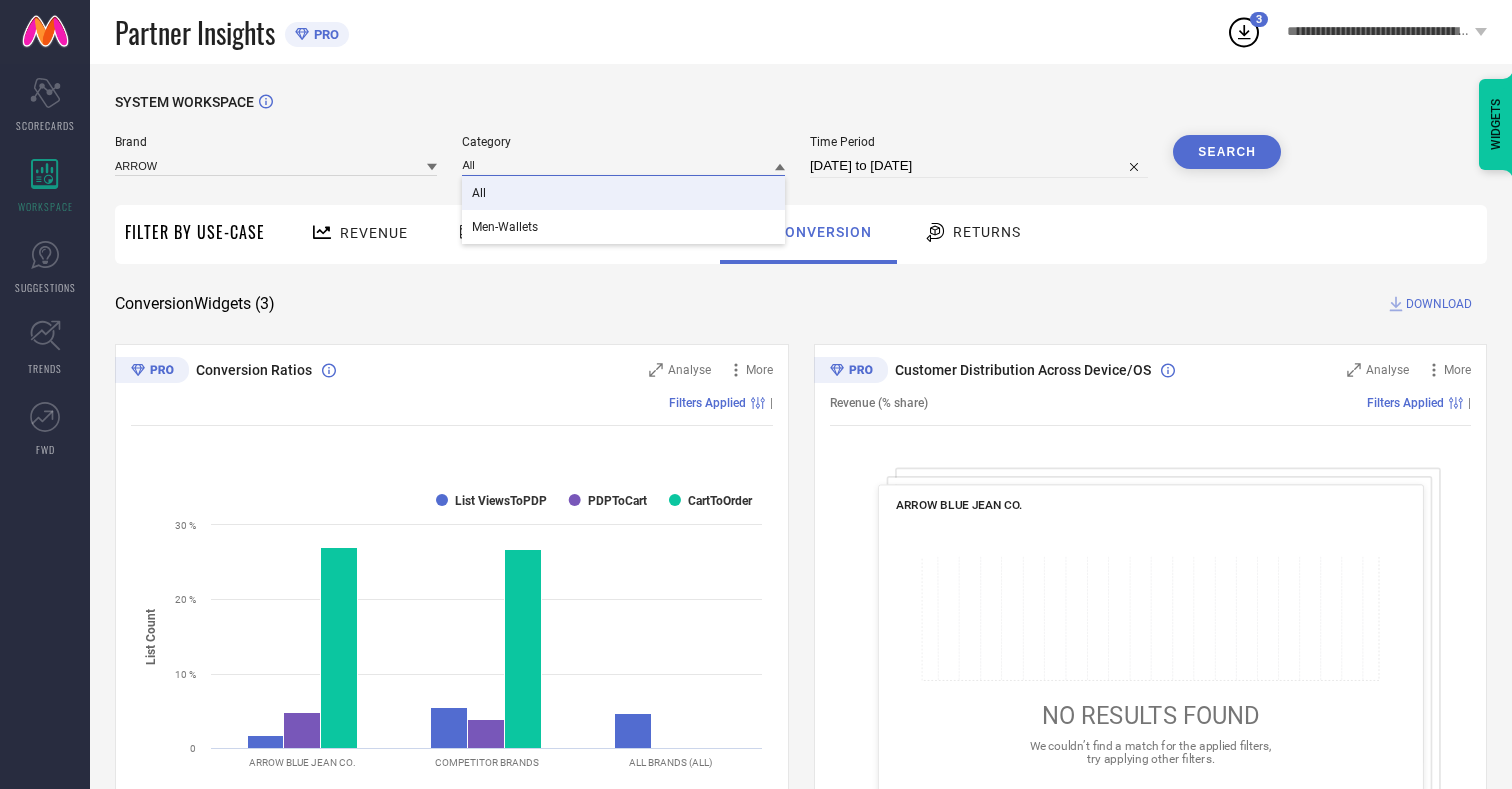 type on "All" 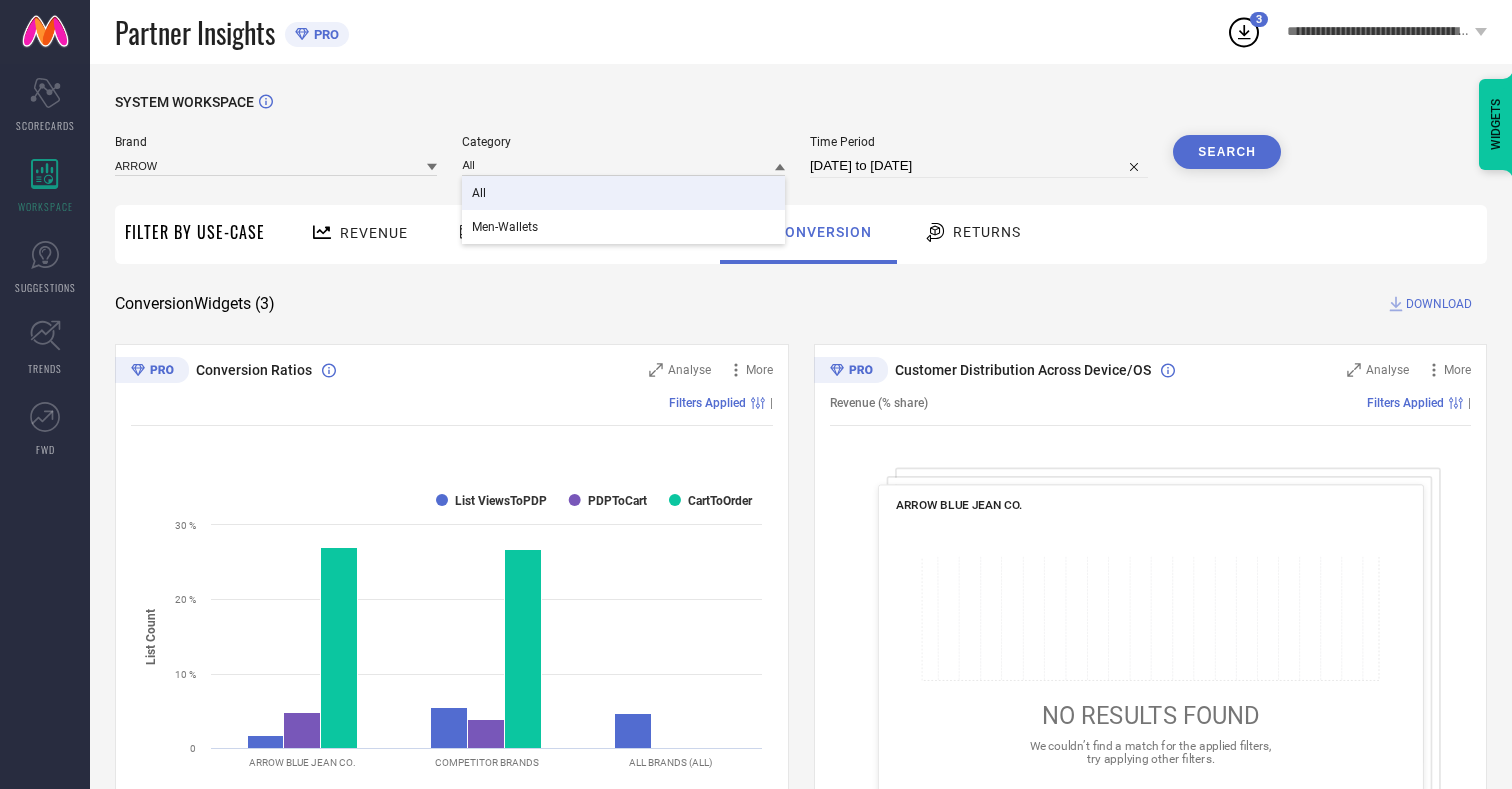 click on "All" at bounding box center (479, 193) 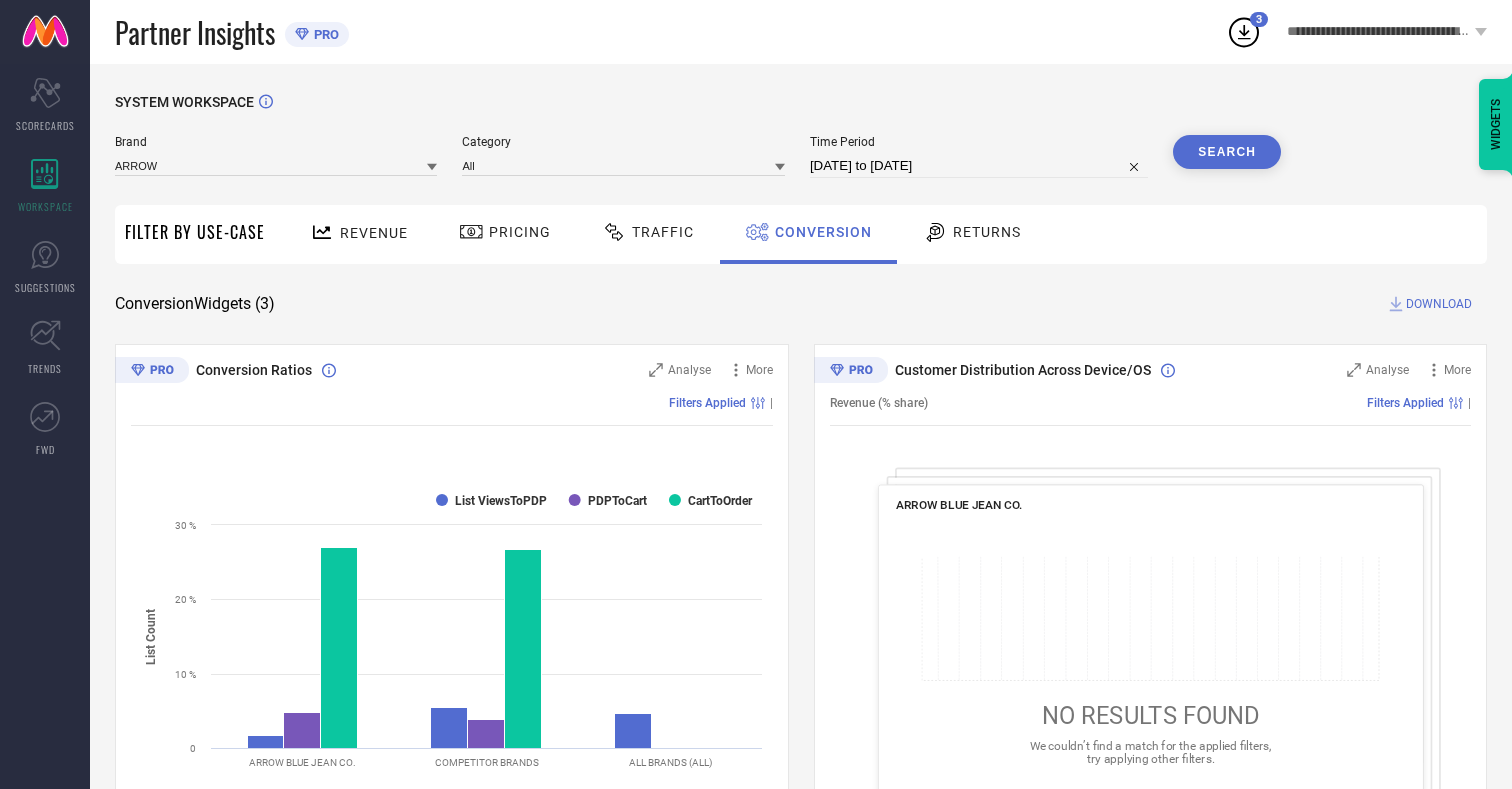 click on "Search" at bounding box center [1227, 152] 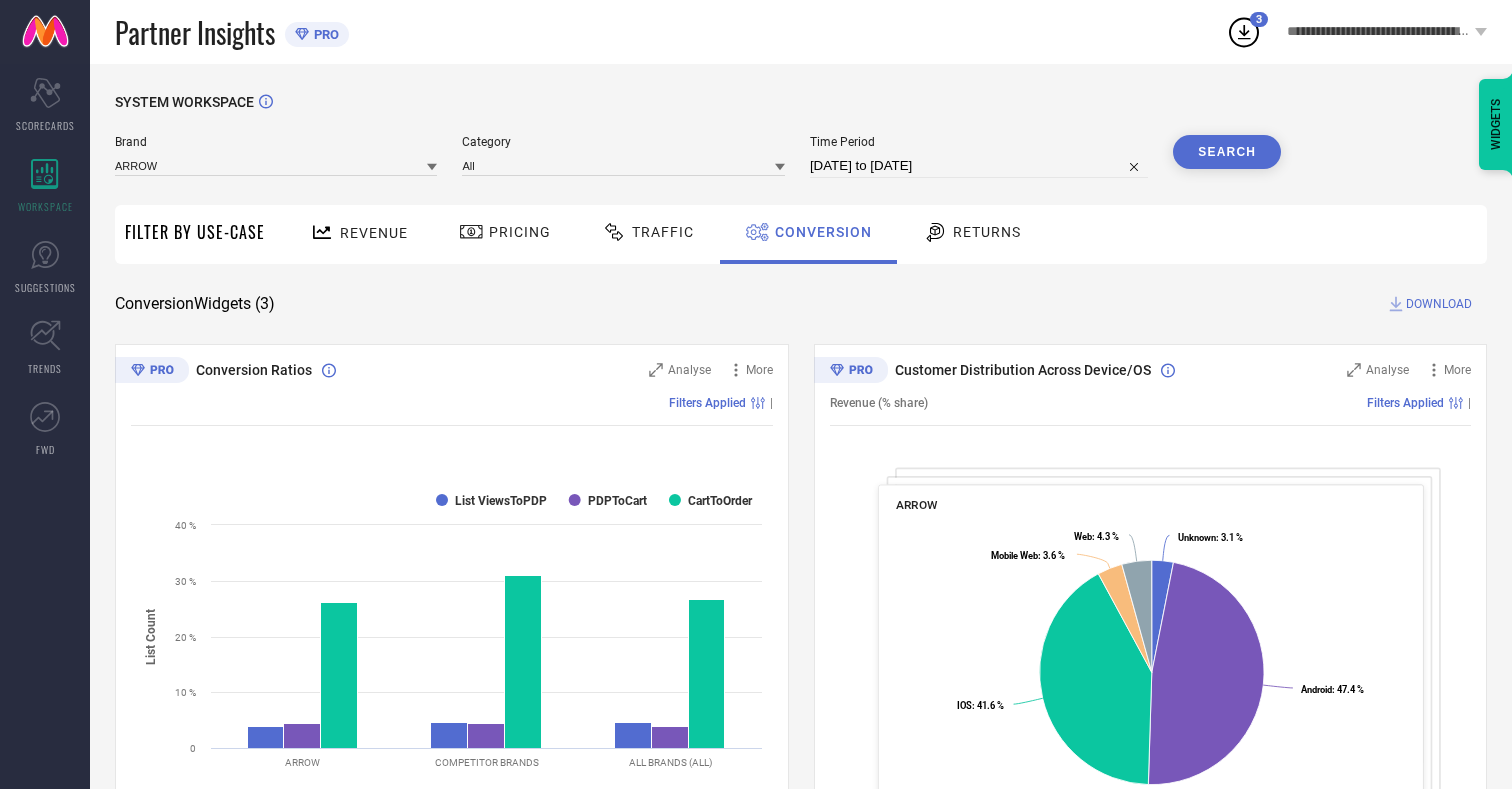 click on "DOWNLOAD" at bounding box center (1439, 304) 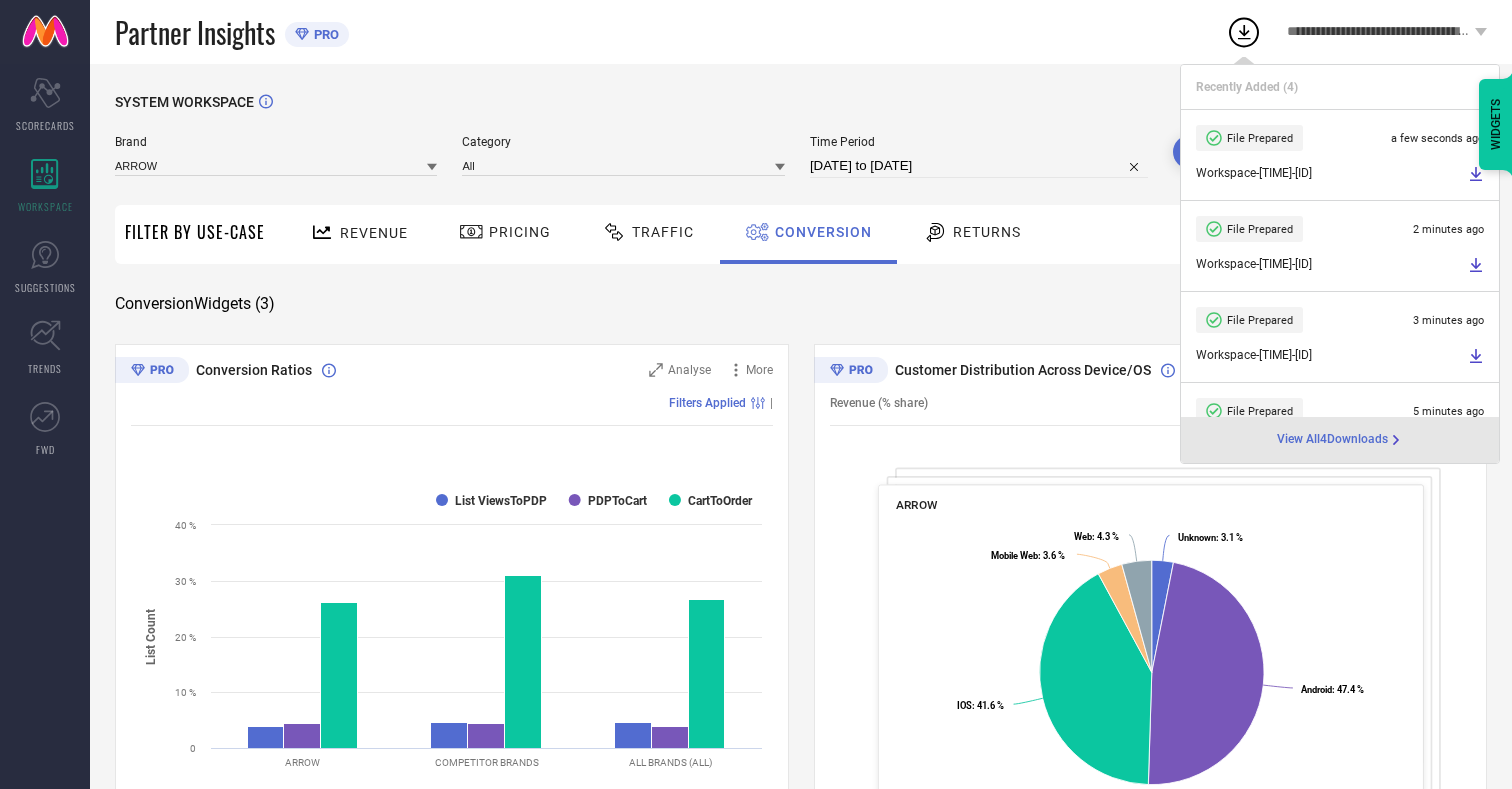 click on "Conversion" at bounding box center [823, 232] 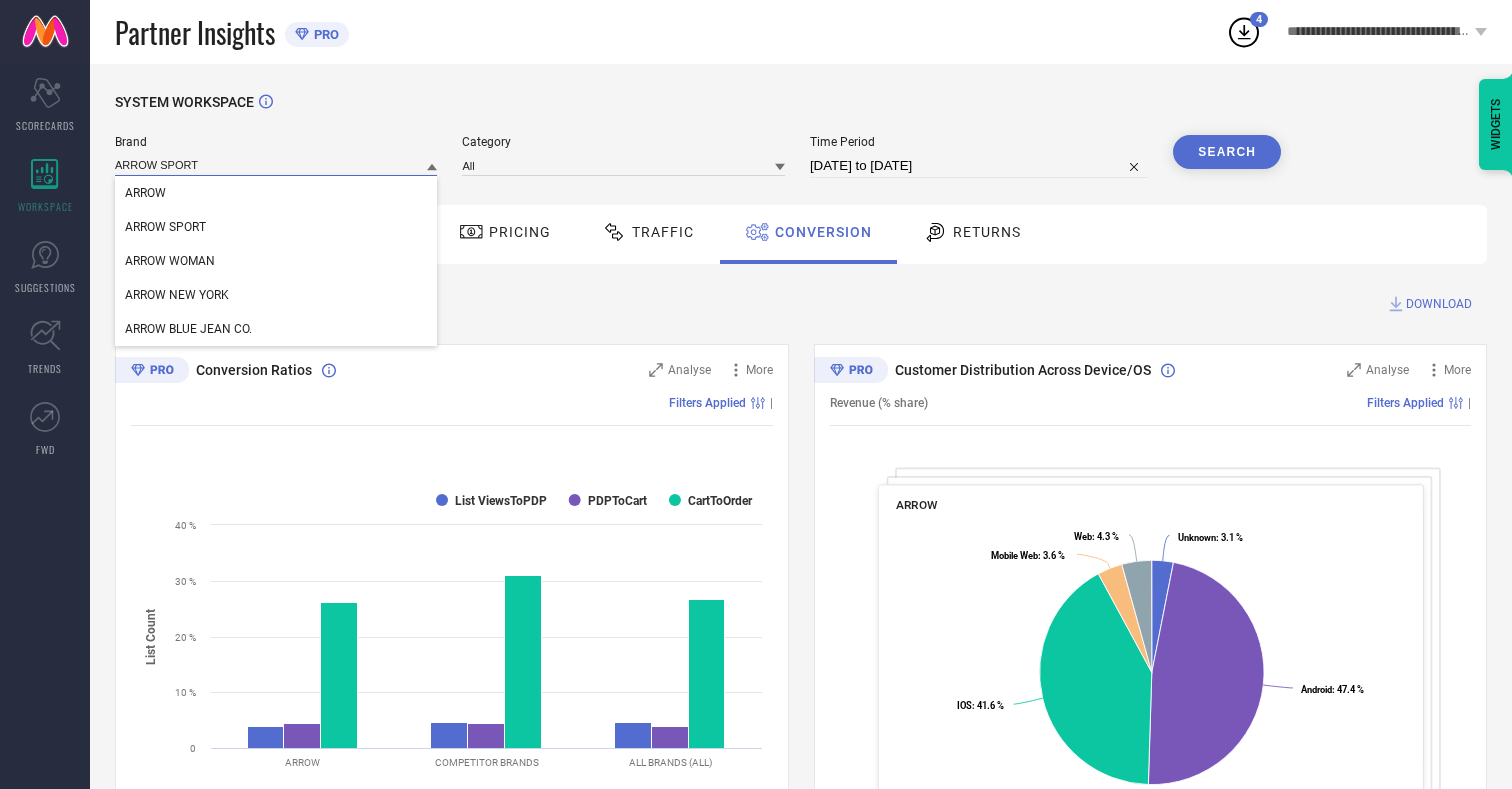 type on "ARROW SPORT" 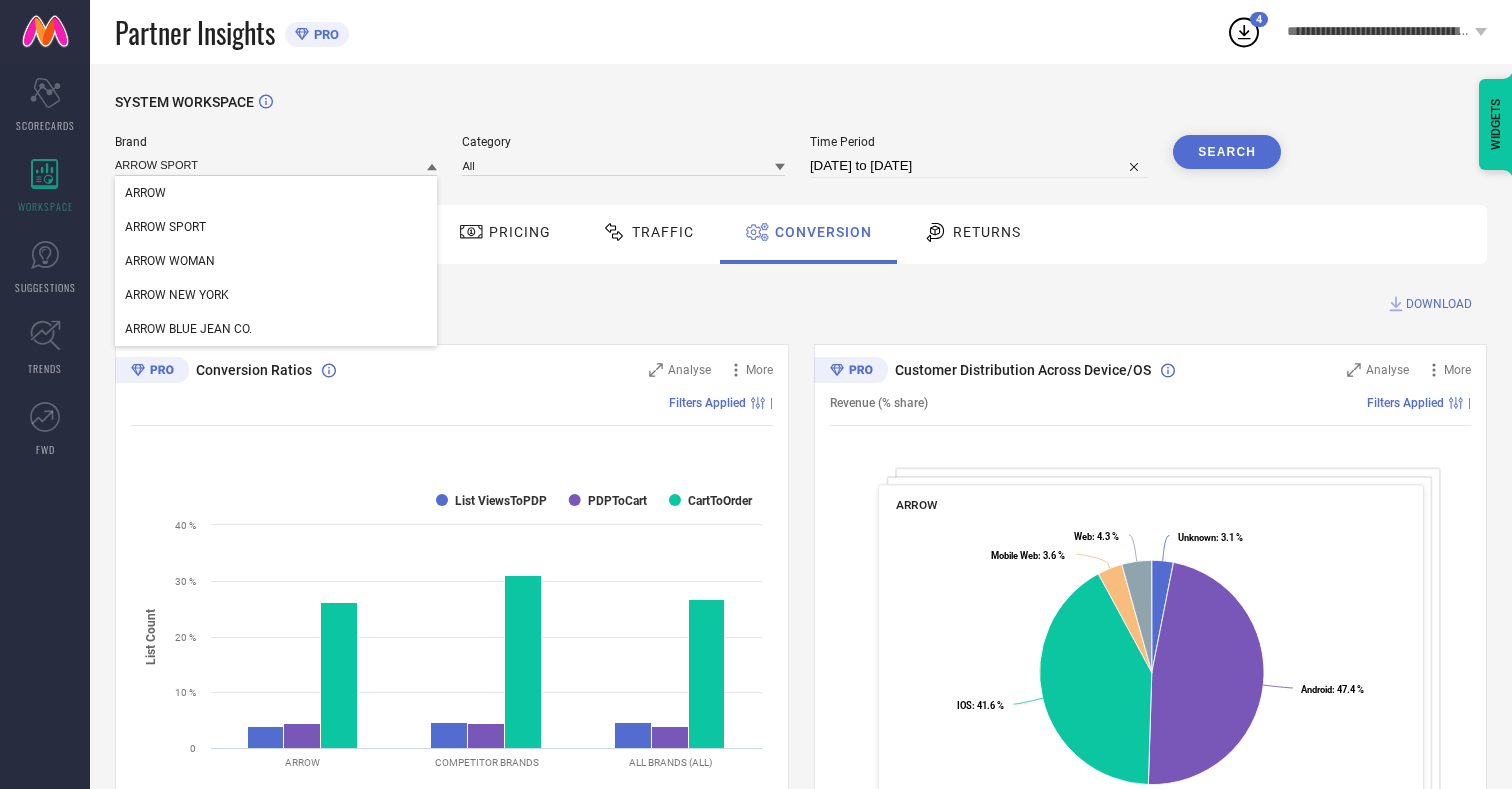 click on "ARROW SPORT" at bounding box center [165, 227] 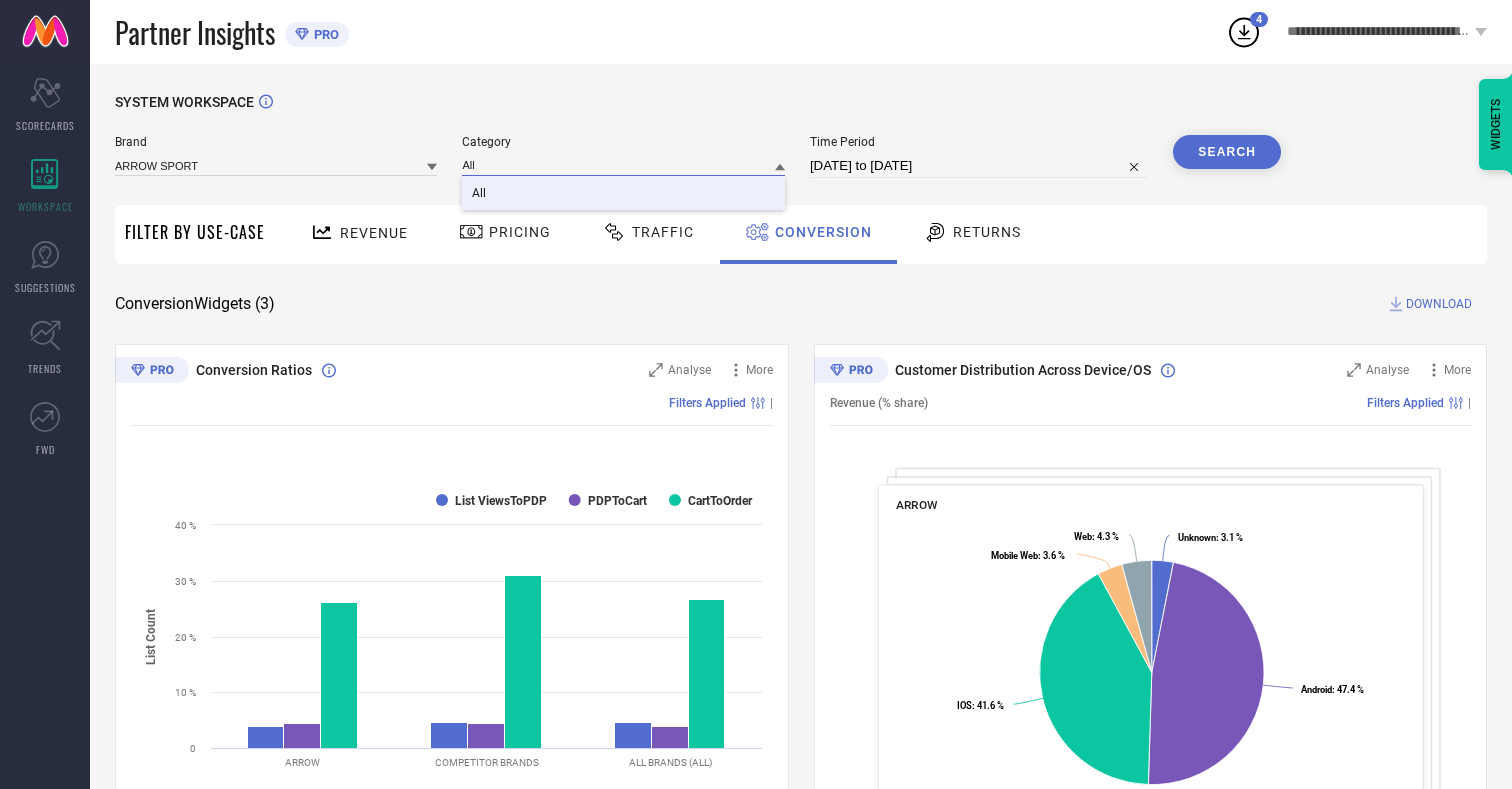 type on "All" 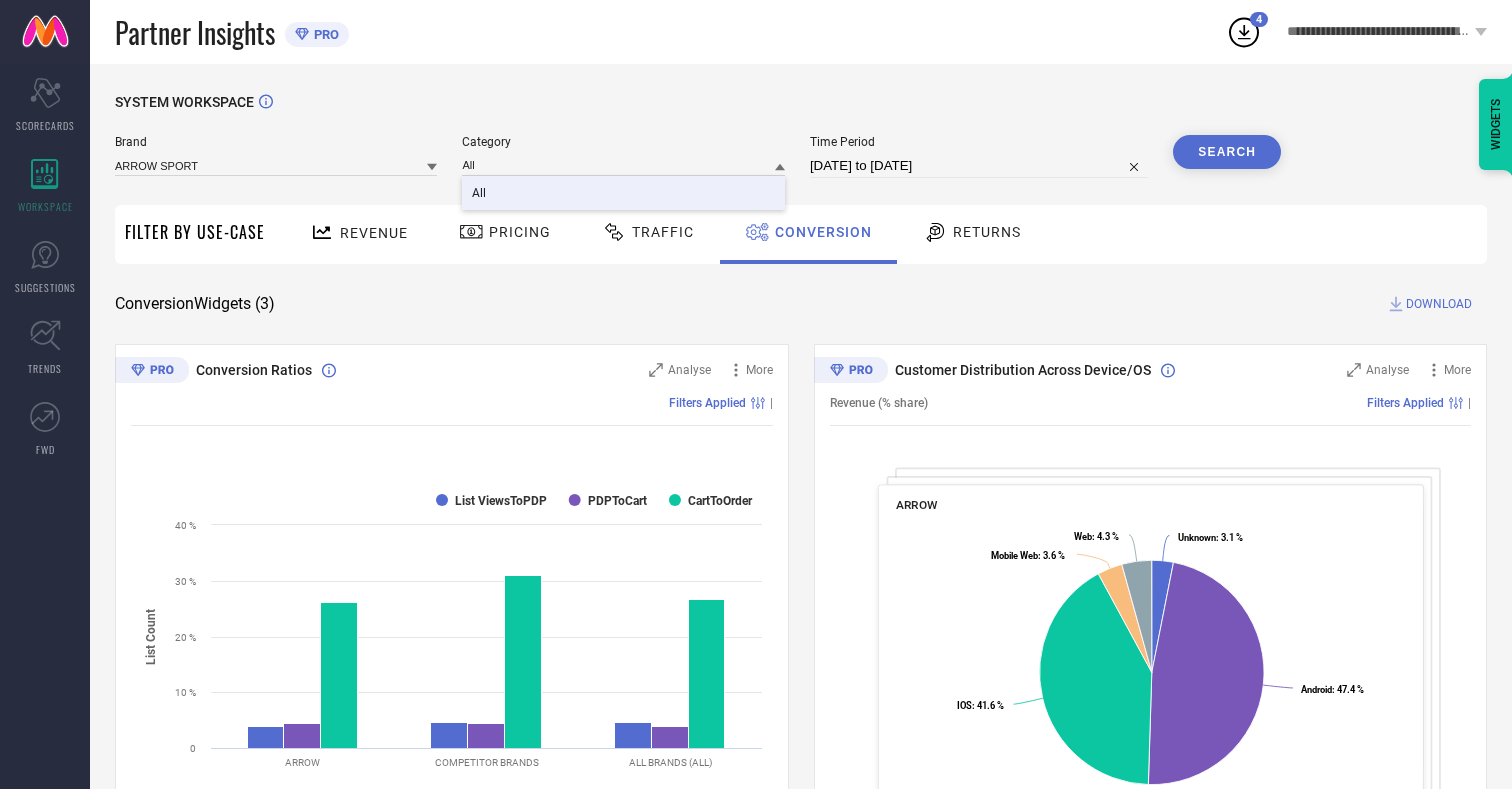 click on "All" at bounding box center [479, 193] 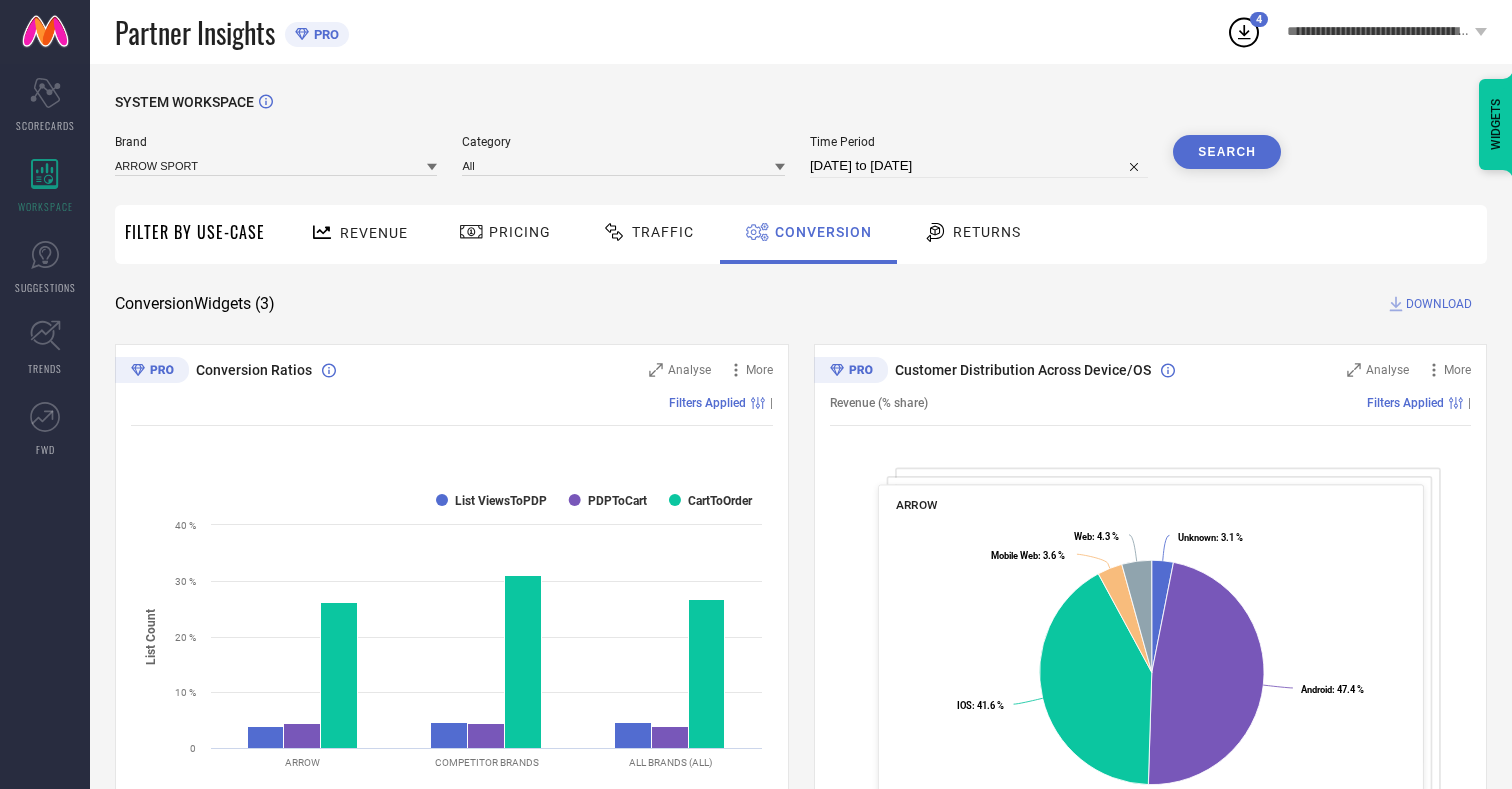 click on "Search" at bounding box center [1227, 152] 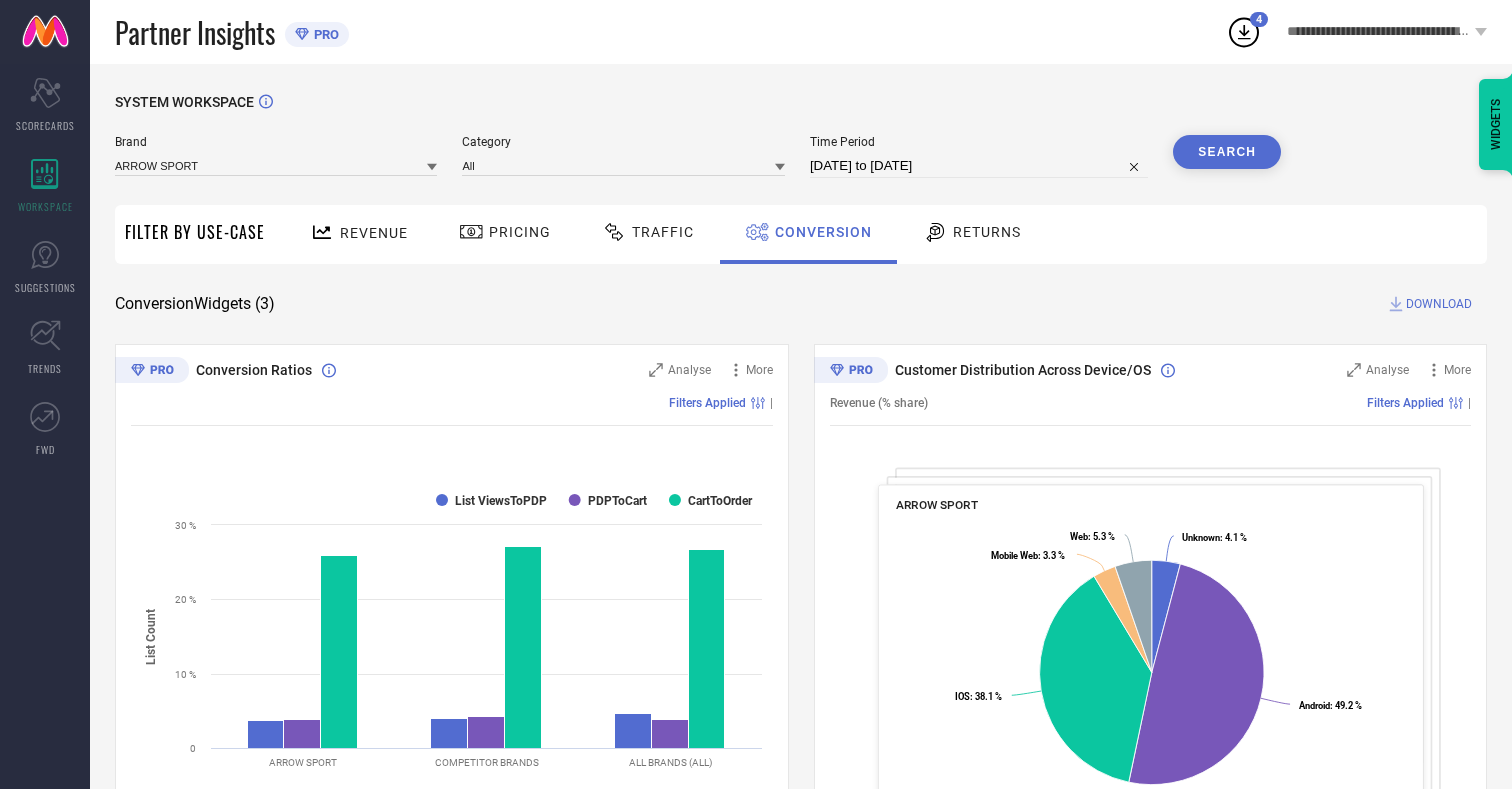 click on "DOWNLOAD" at bounding box center (1439, 304) 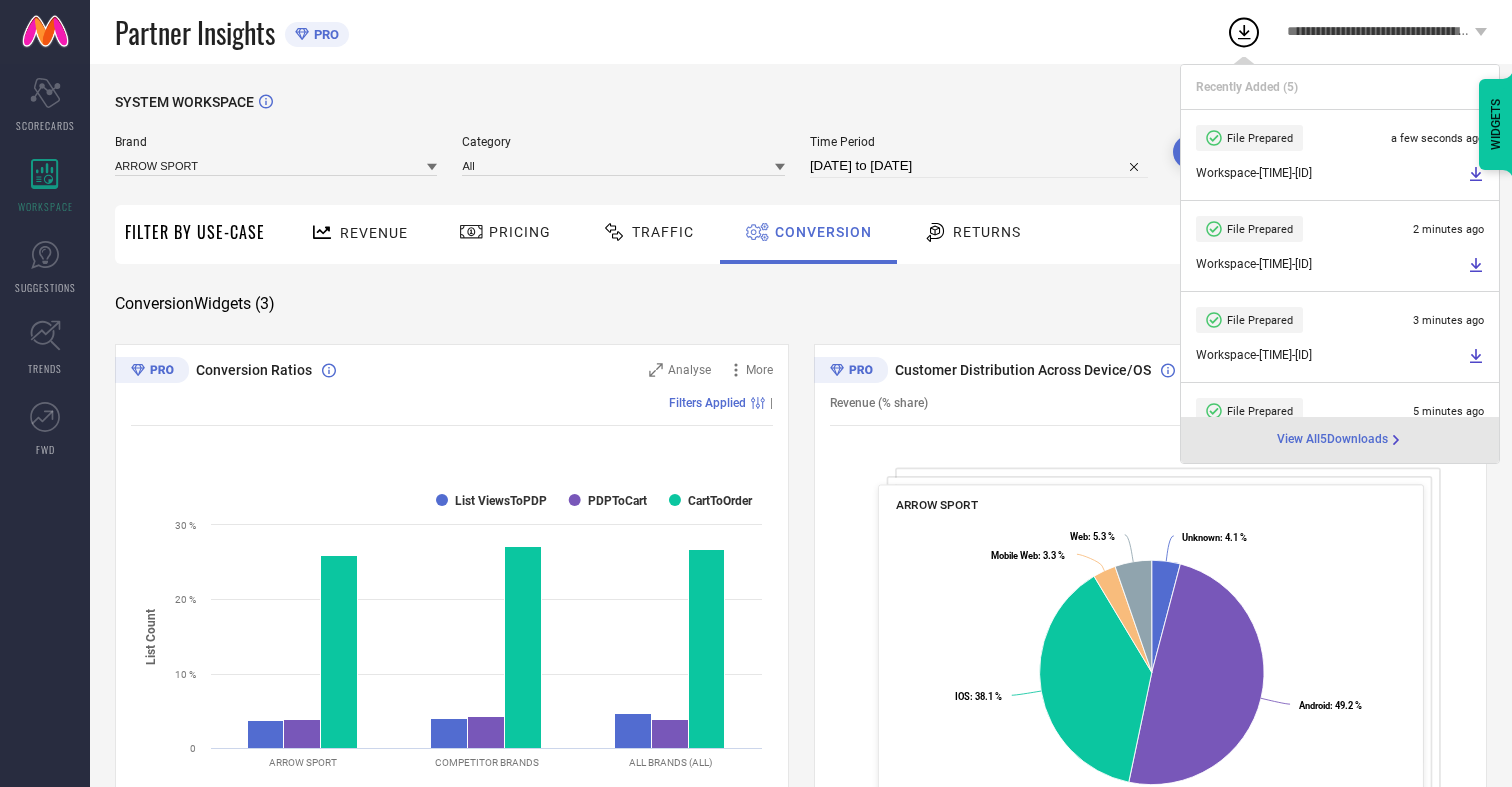 click on "Conversion" at bounding box center (823, 232) 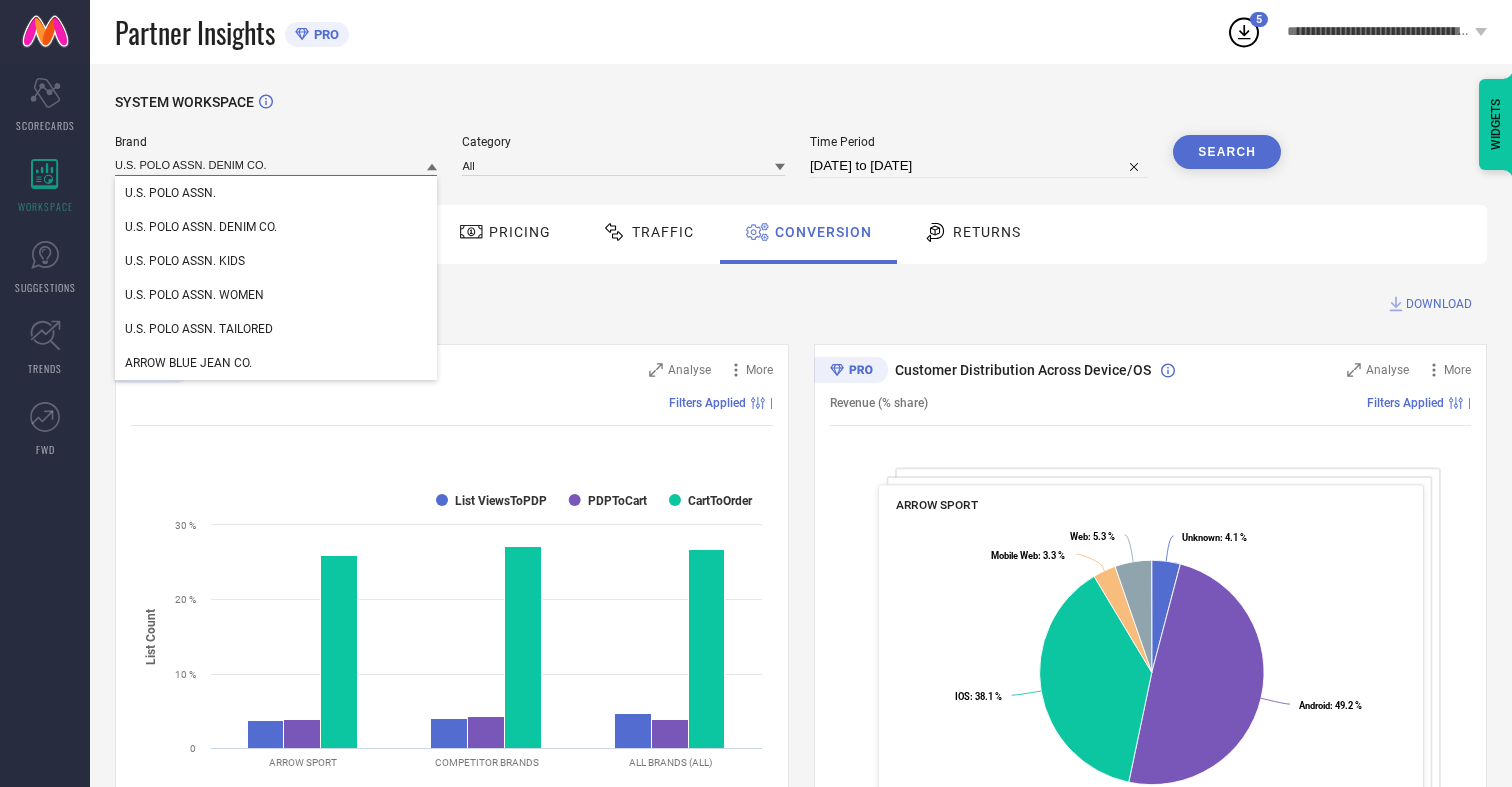 type on "U.S. POLO ASSN. DENIM CO." 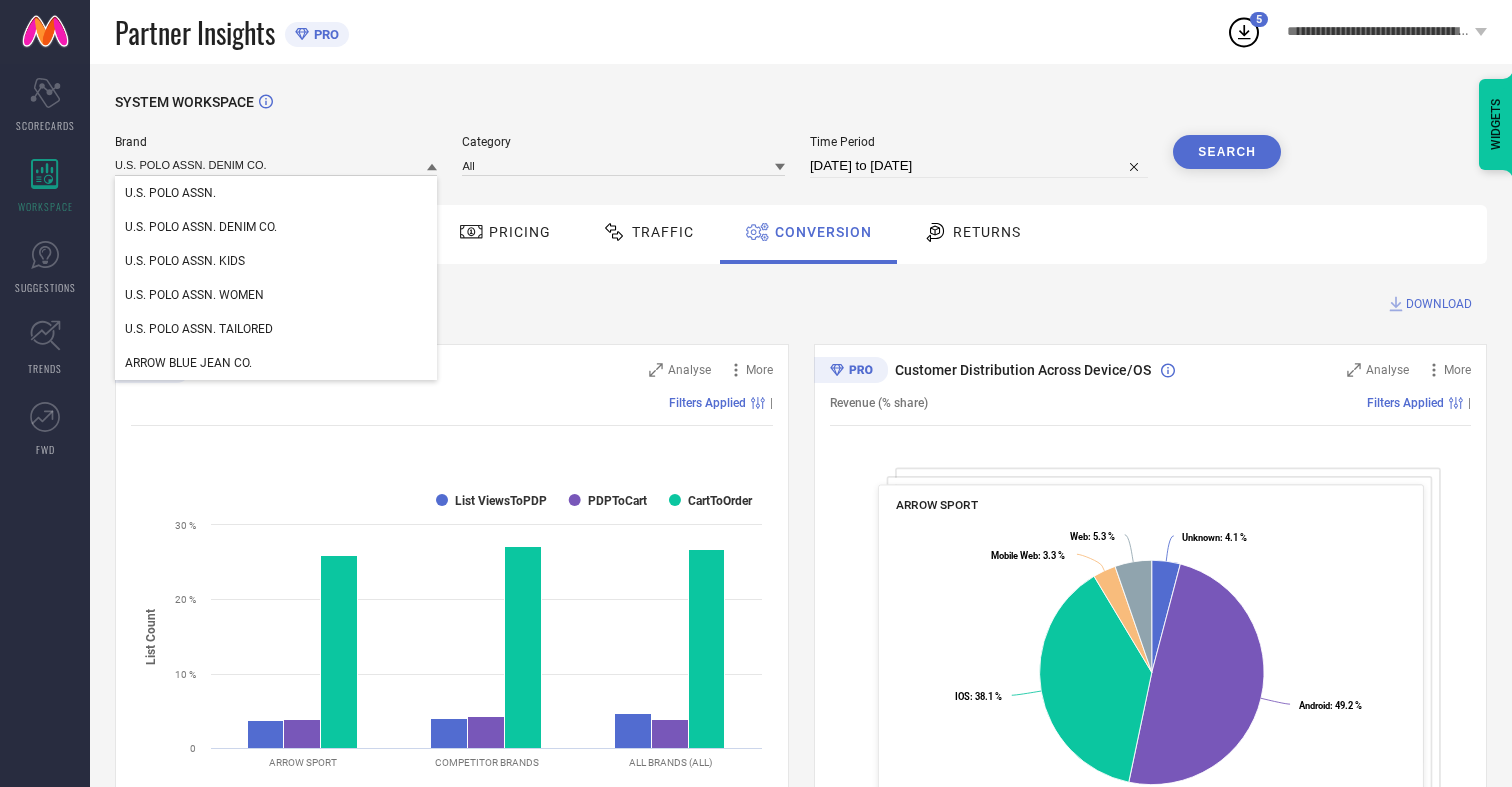 click on "U.S. POLO ASSN. DENIM CO." at bounding box center (201, 227) 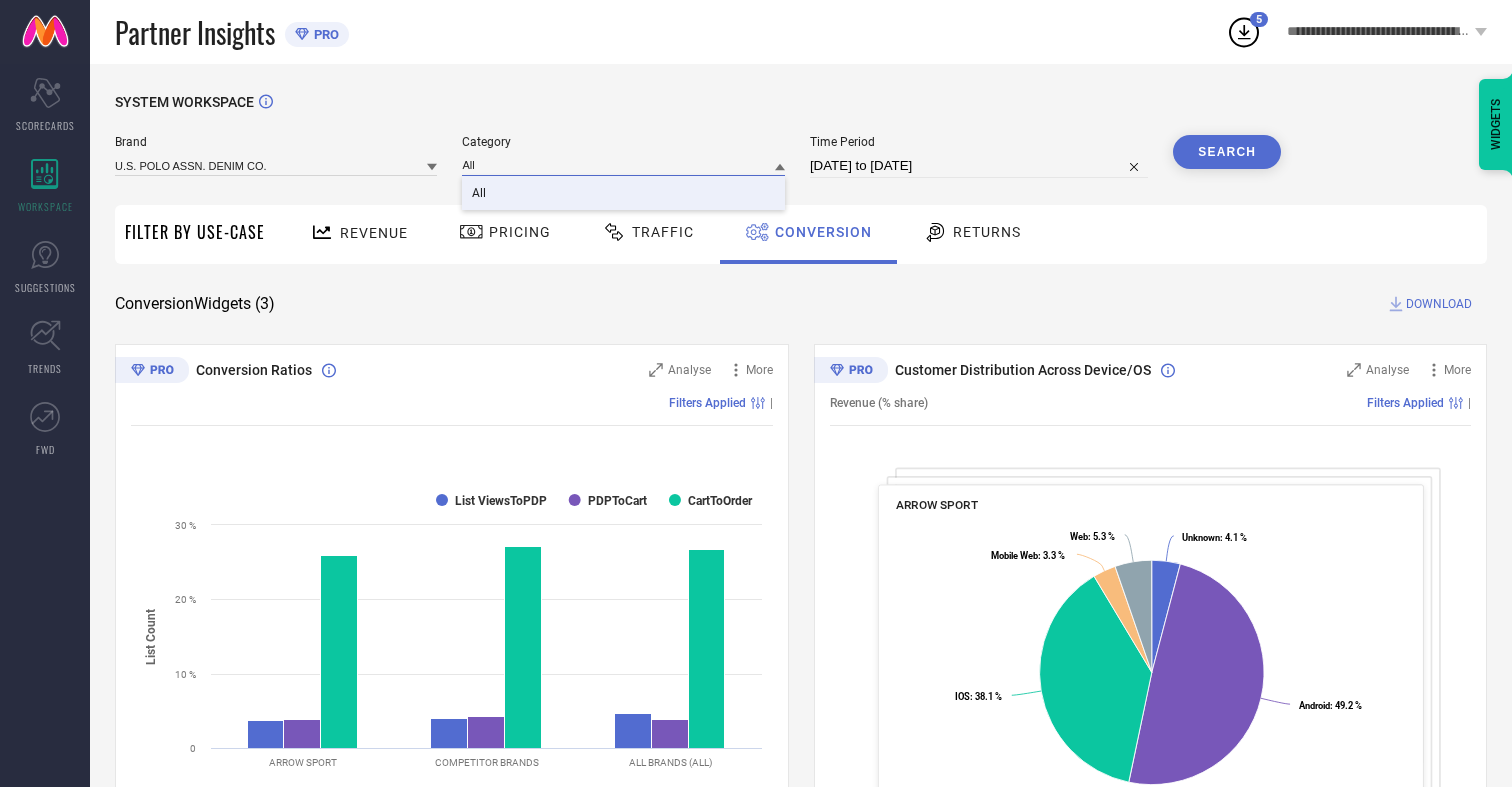 type on "All" 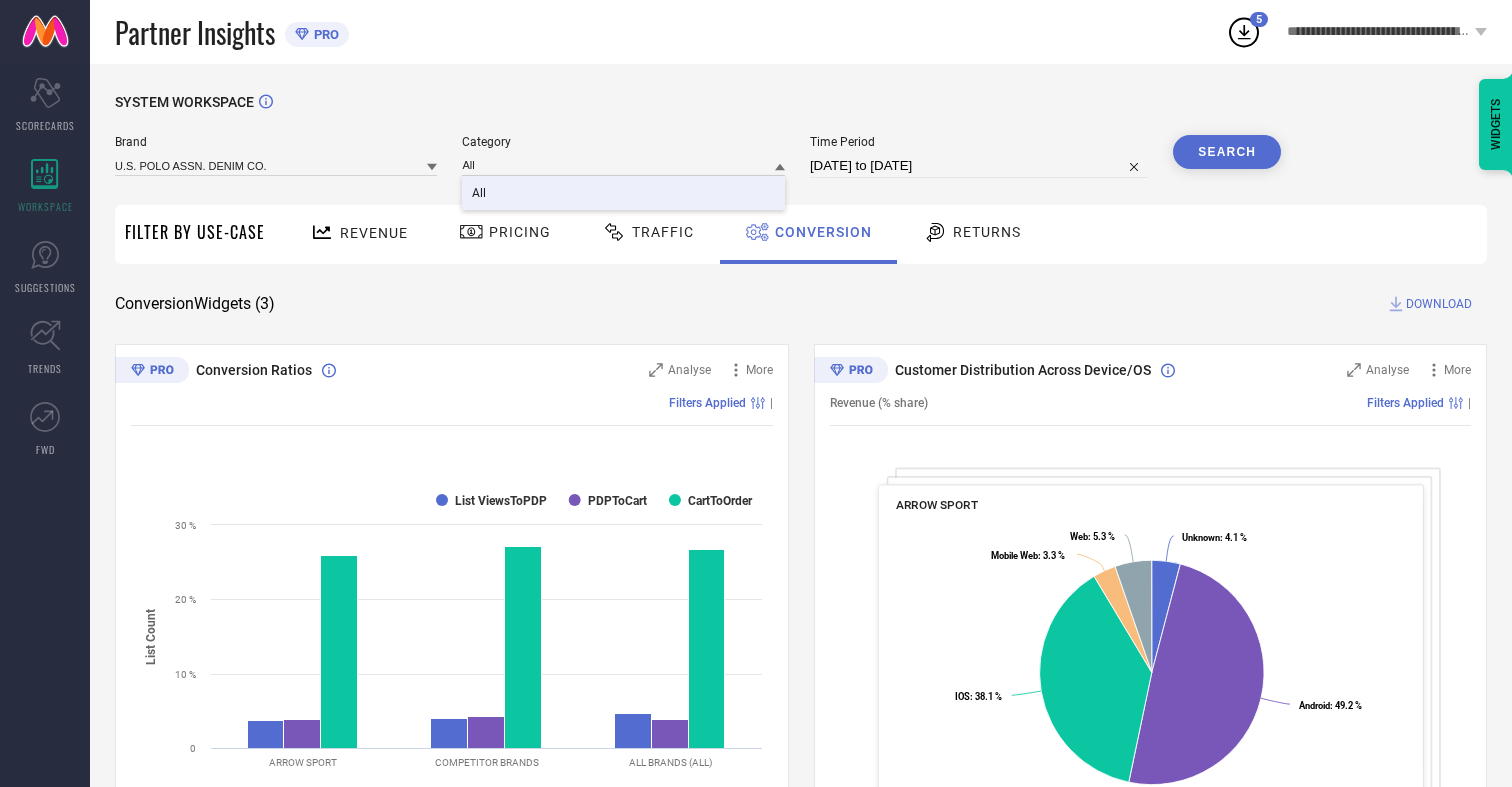 click on "All" at bounding box center [479, 193] 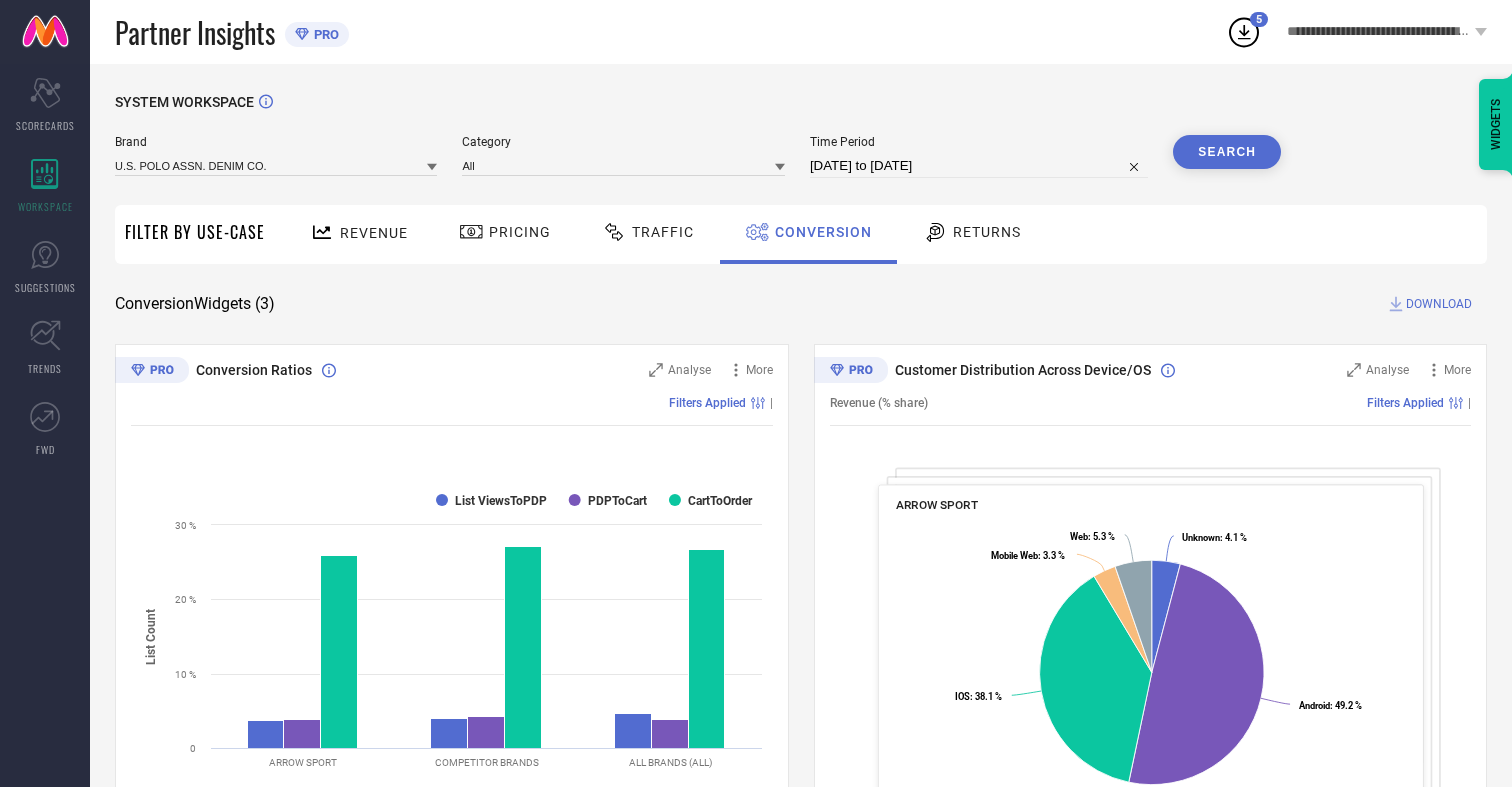 click on "Search" at bounding box center (1227, 152) 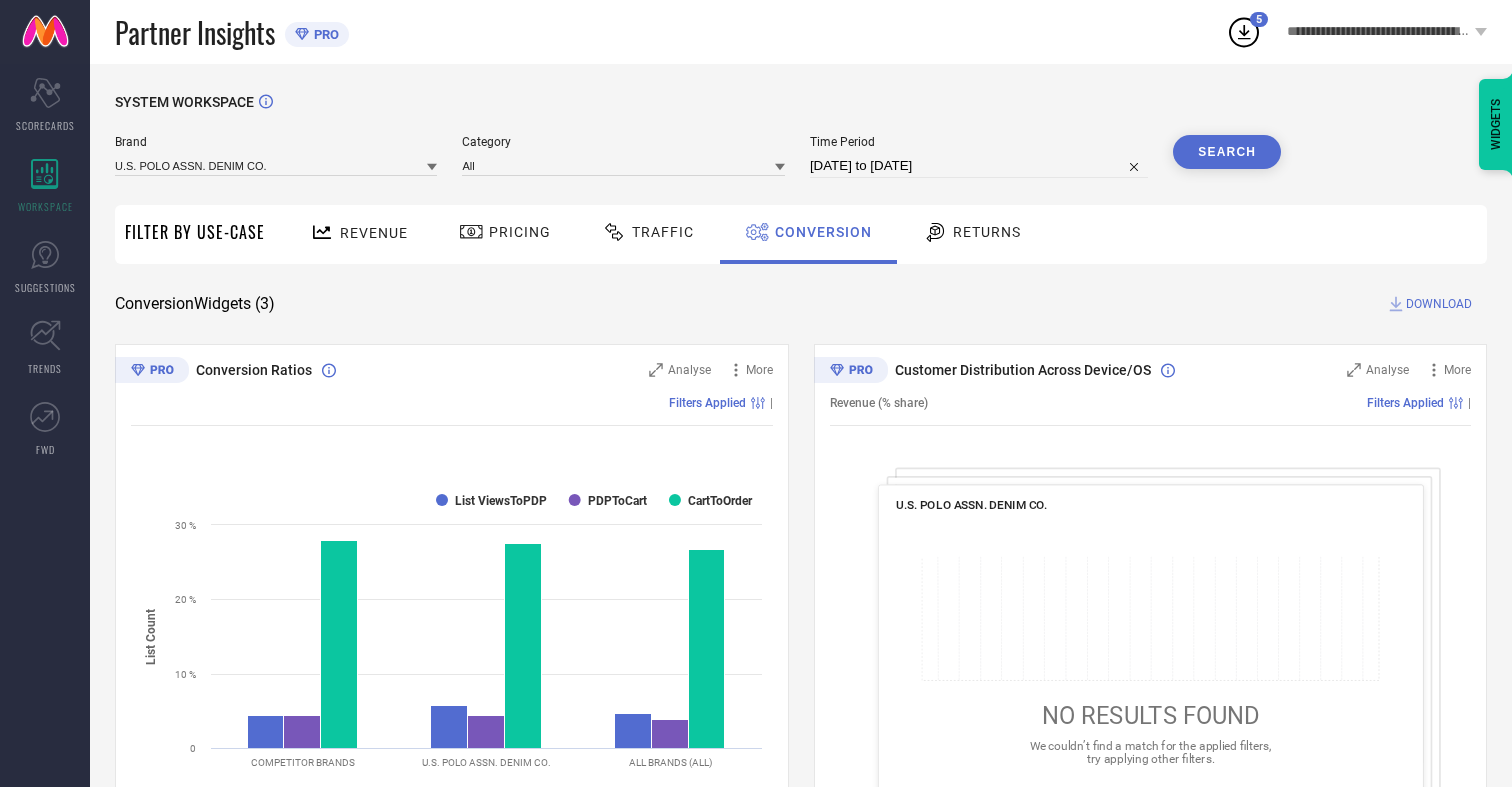 click on "DOWNLOAD" at bounding box center [1439, 304] 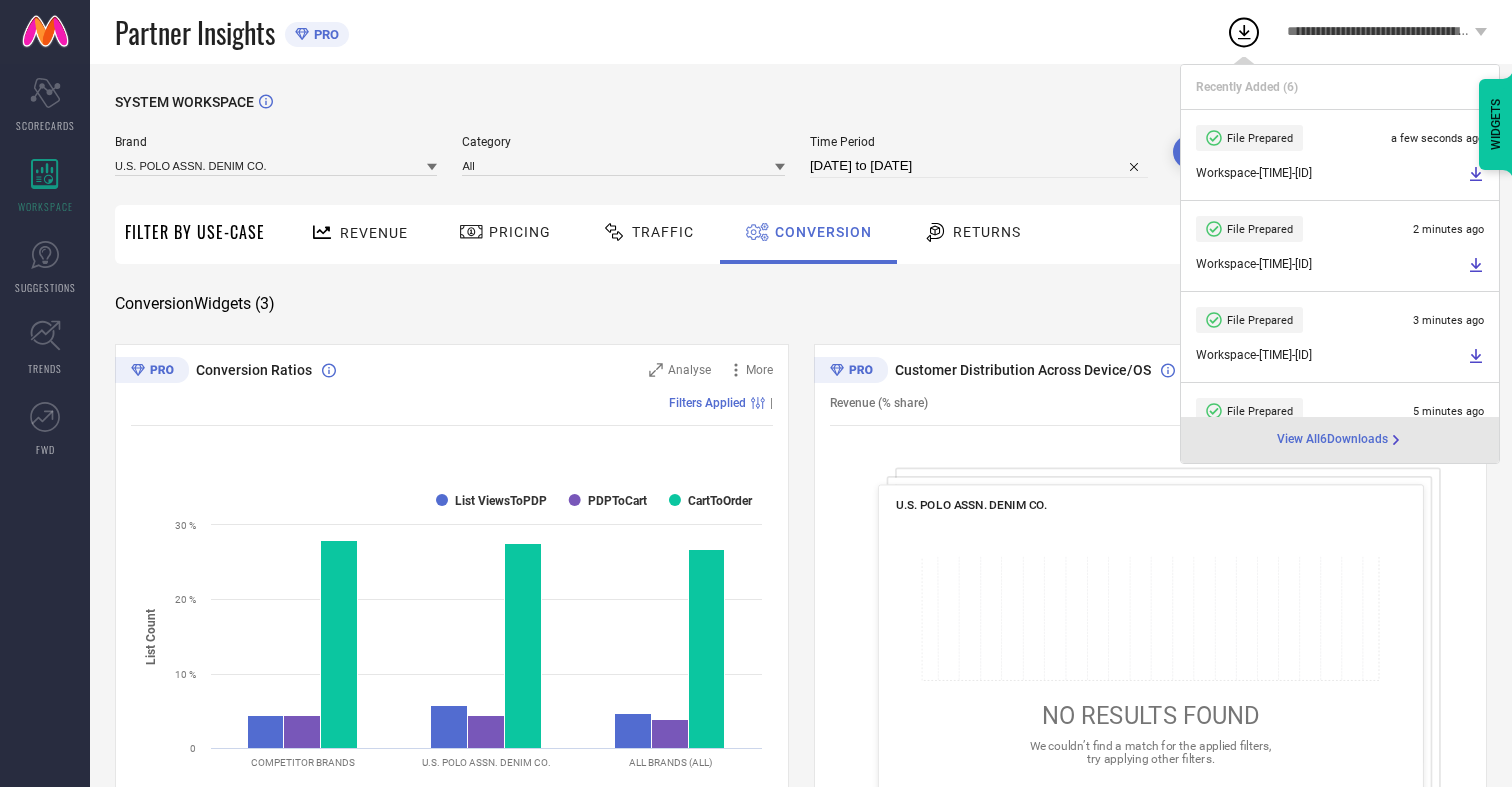 click on "Conversion" at bounding box center (823, 232) 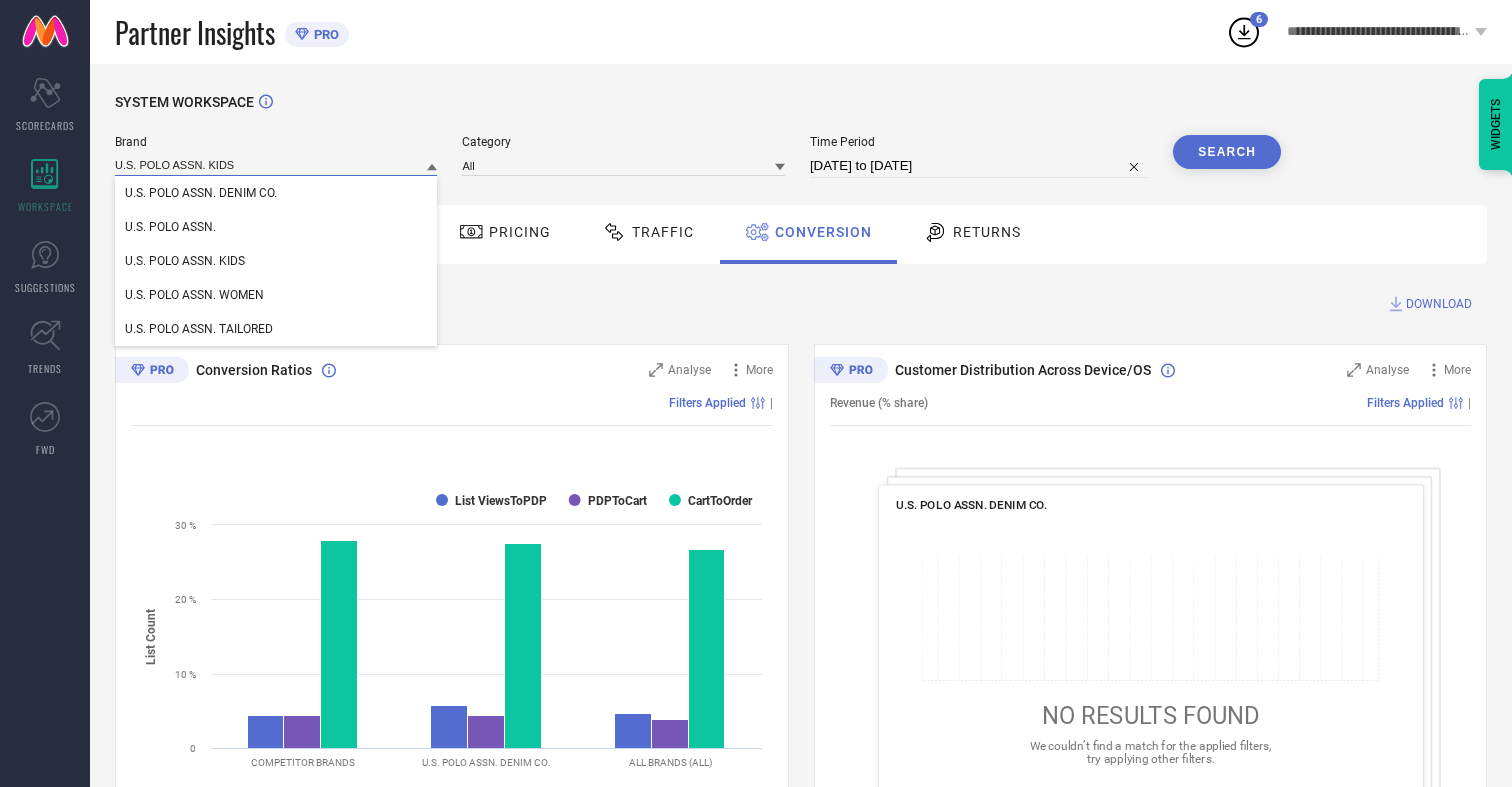 type on "U.S. POLO ASSN. KIDS" 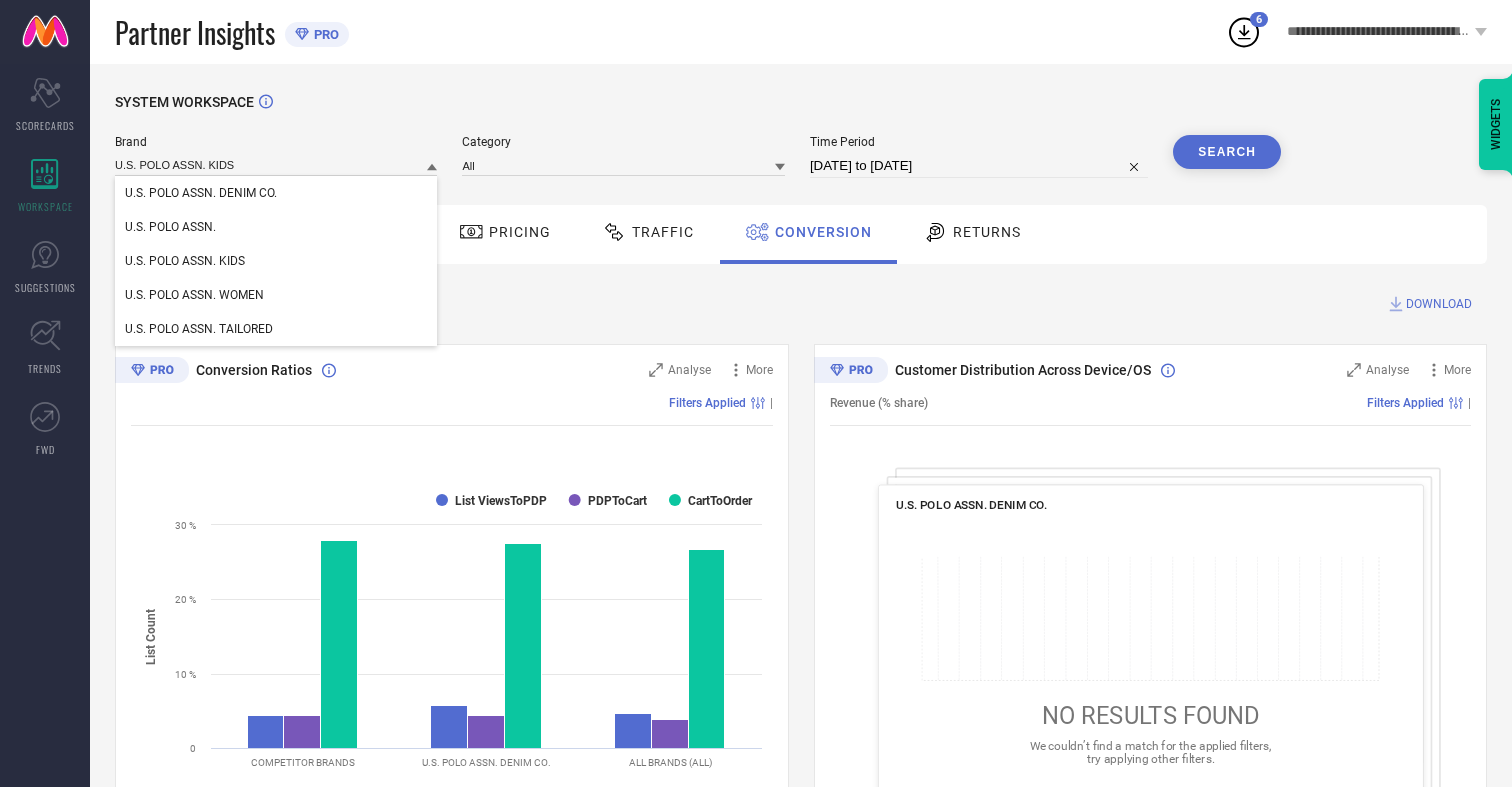 click on "U.S. POLO ASSN. KIDS" at bounding box center [185, 261] 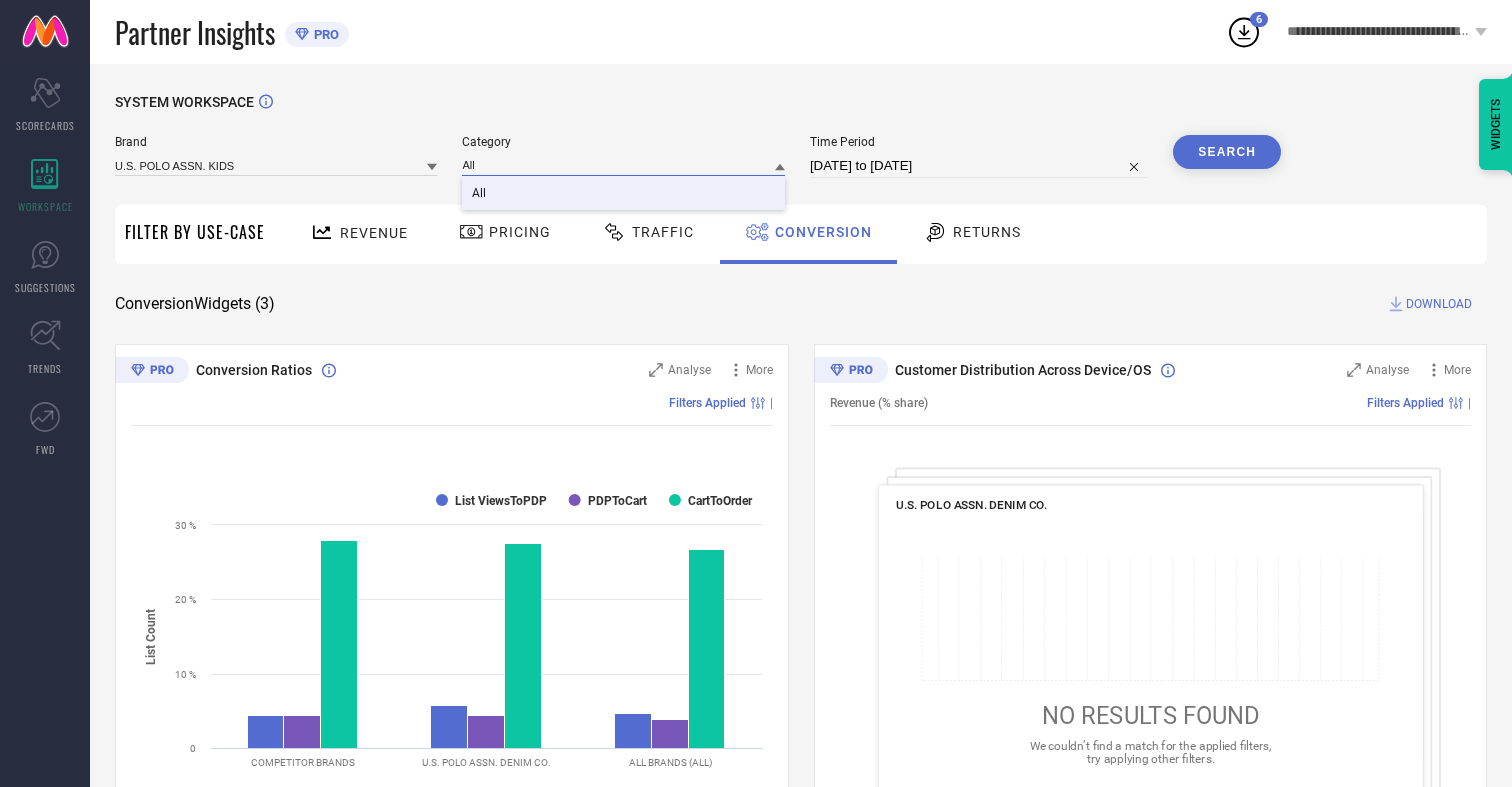 type on "All" 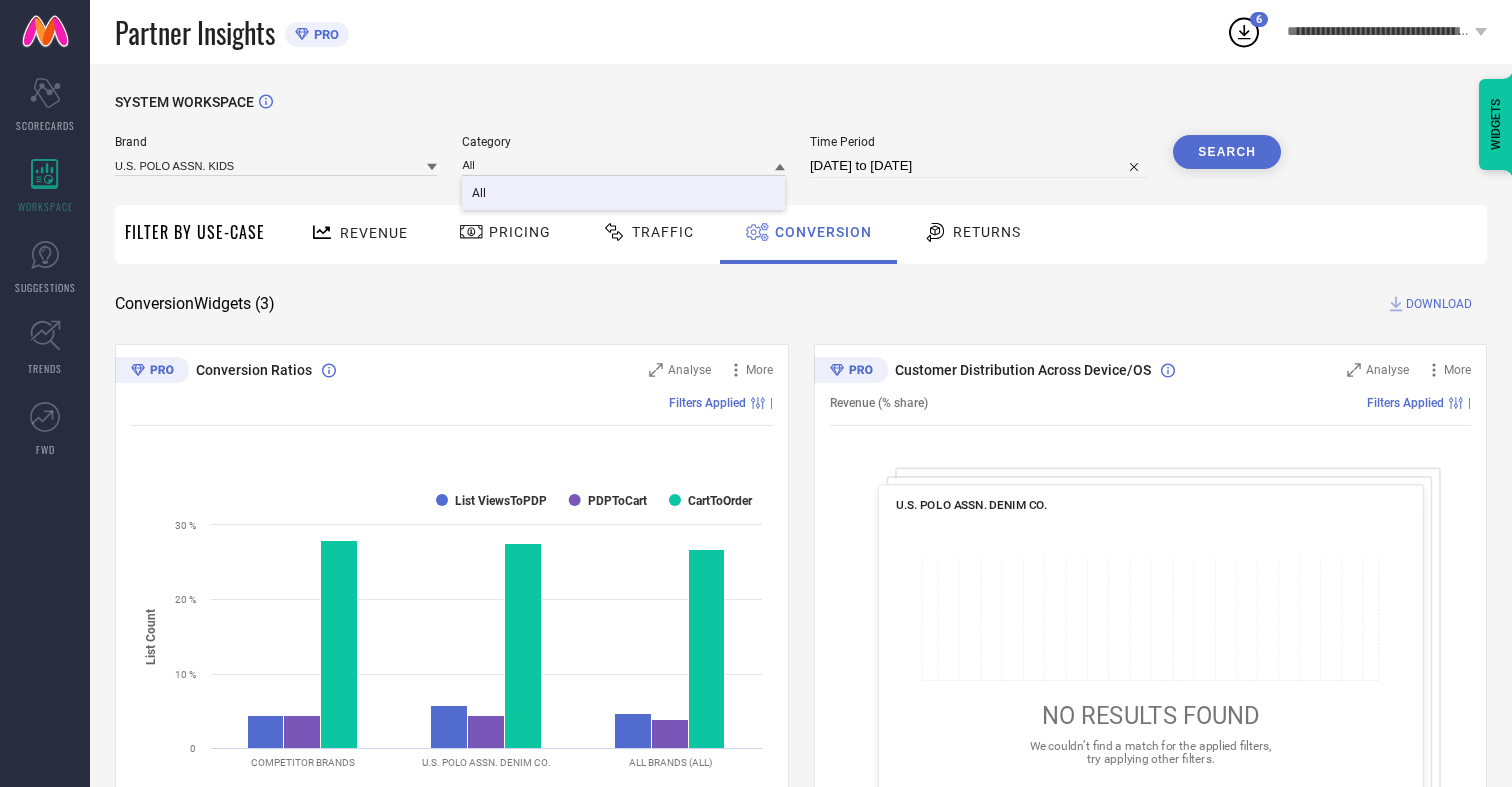 click on "All" at bounding box center (479, 193) 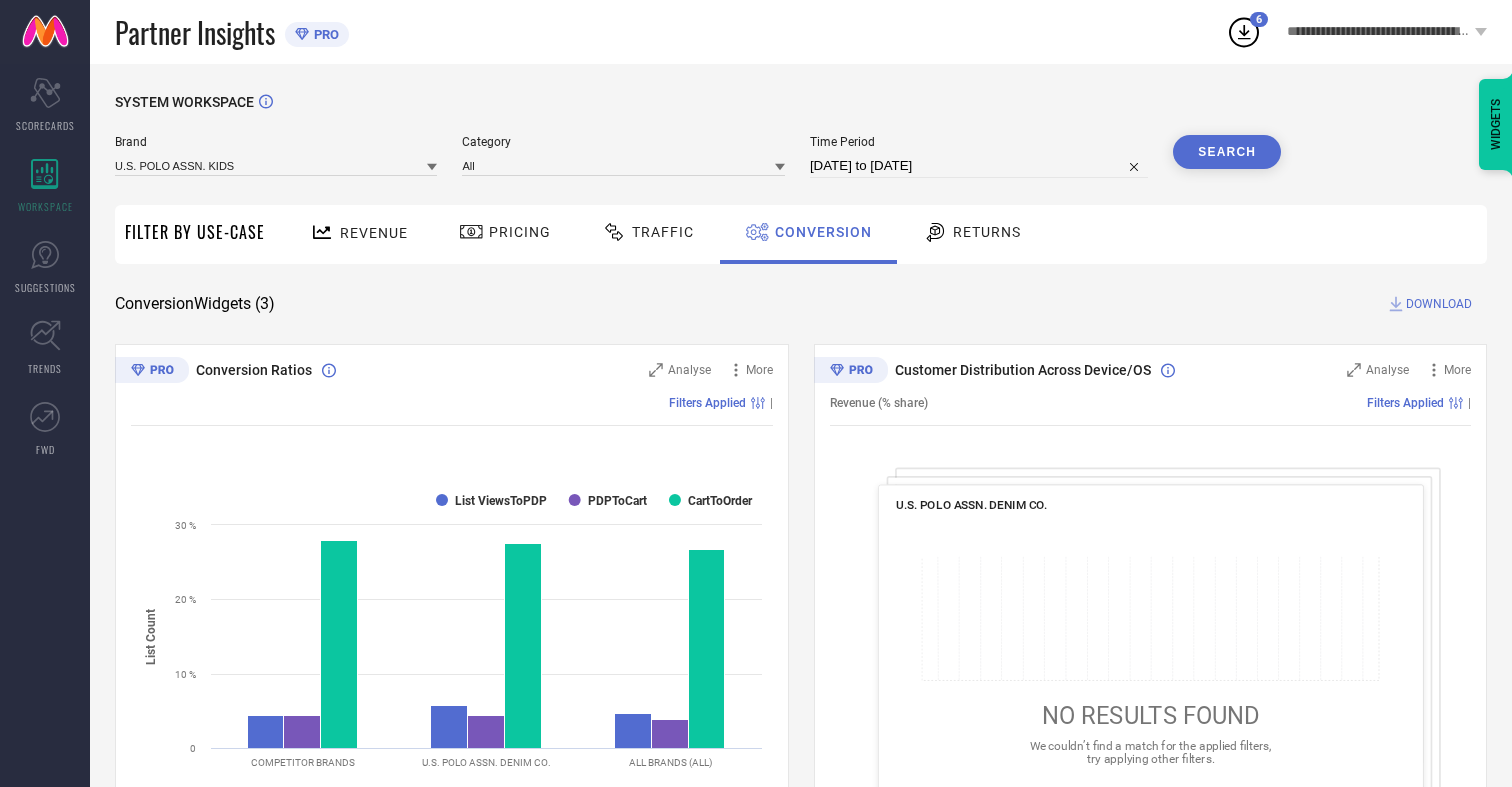 click on "Search" at bounding box center (1227, 152) 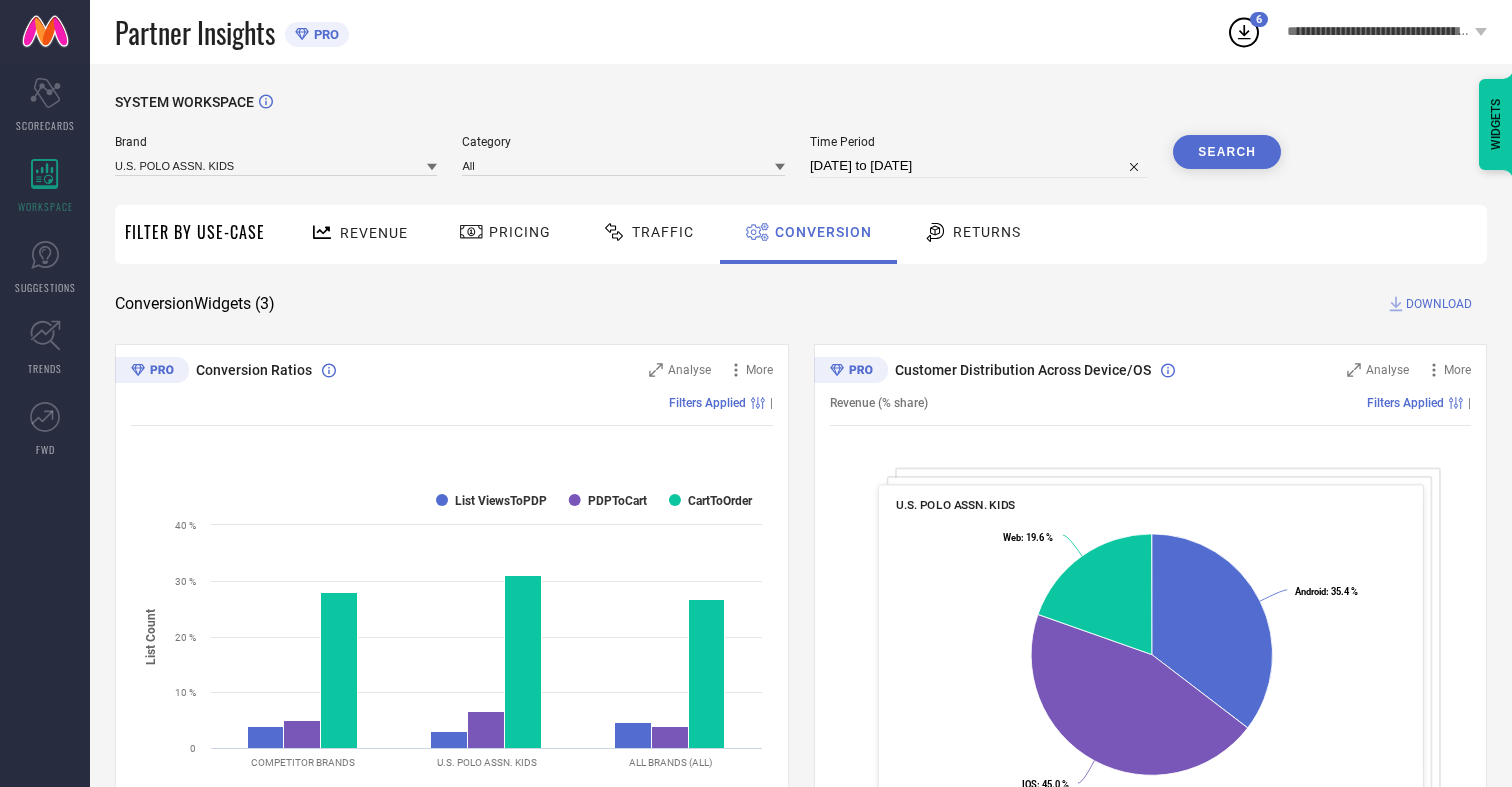 click on "DOWNLOAD" at bounding box center [1439, 304] 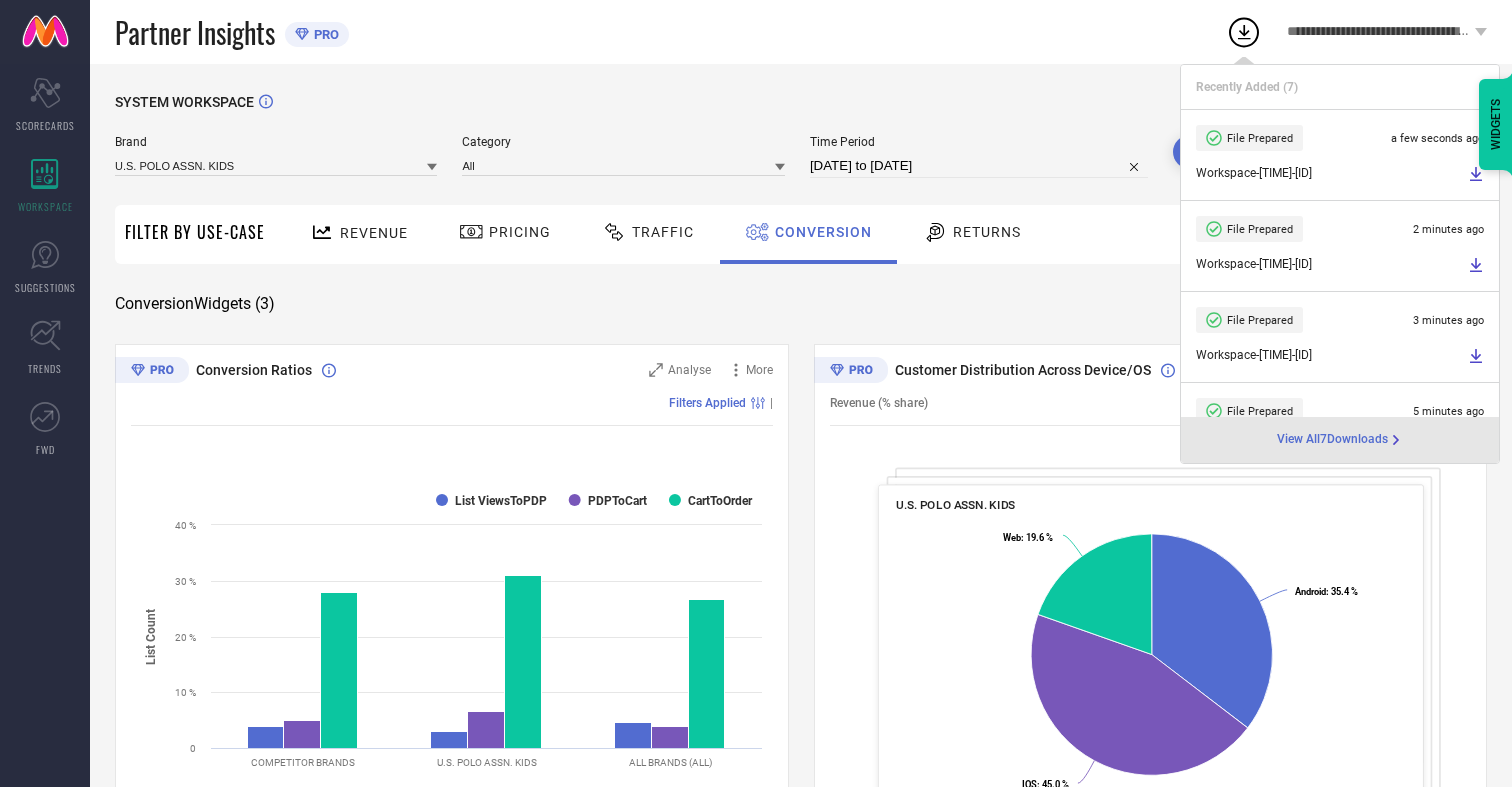 click on "Conversion" at bounding box center [823, 232] 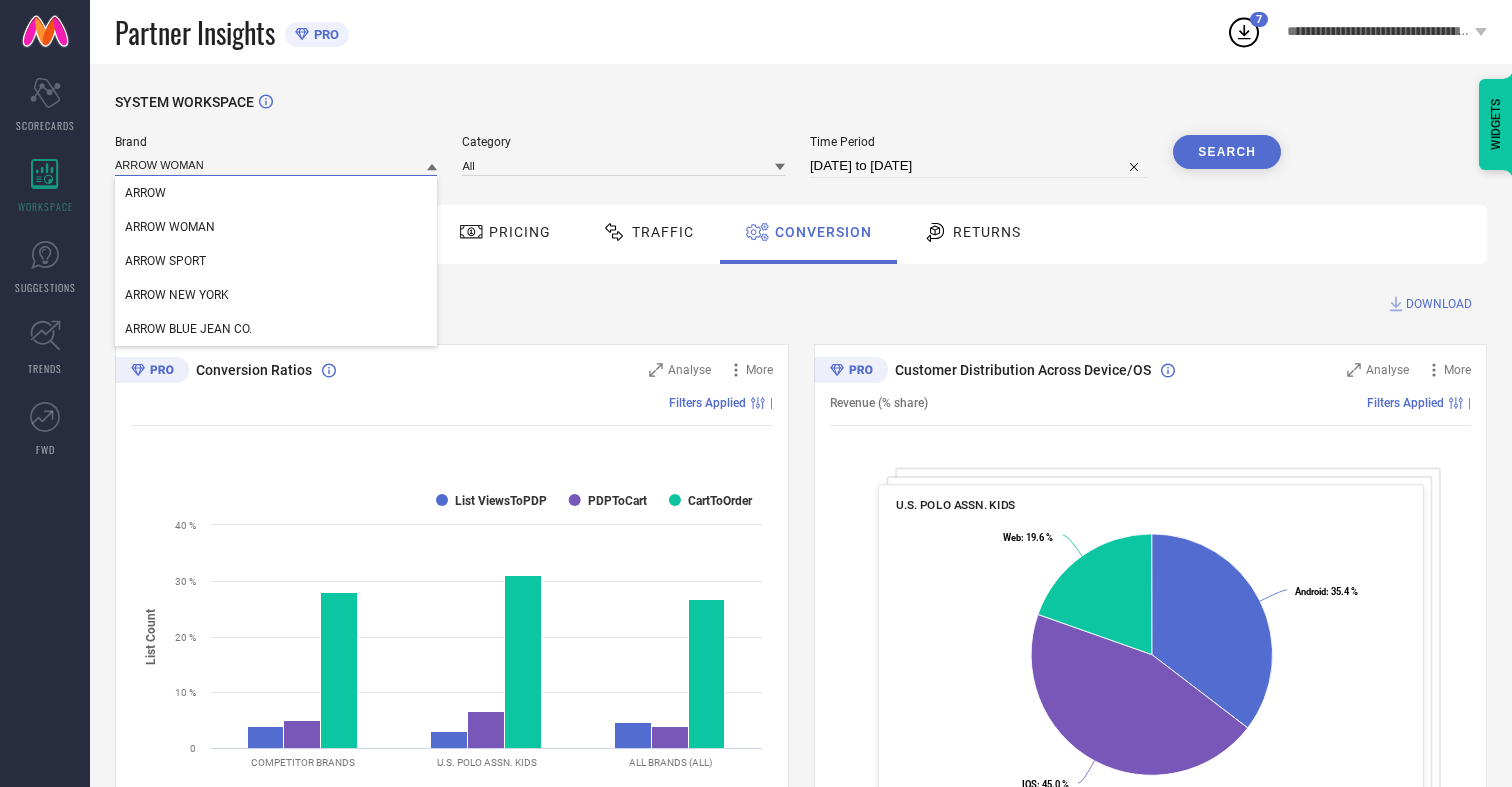 type on "ARROW WOMAN" 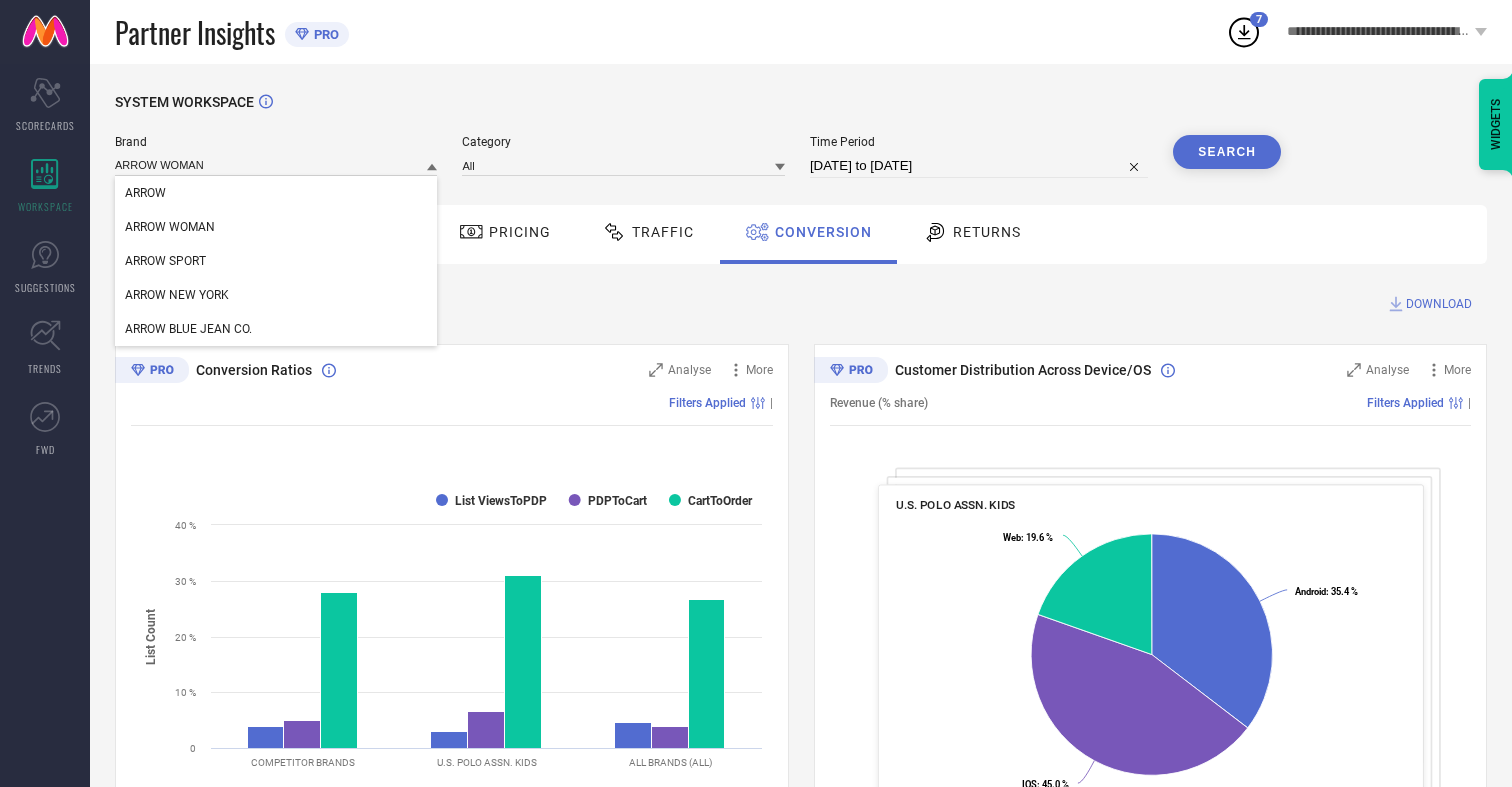 click on "ARROW WOMAN" at bounding box center (170, 227) 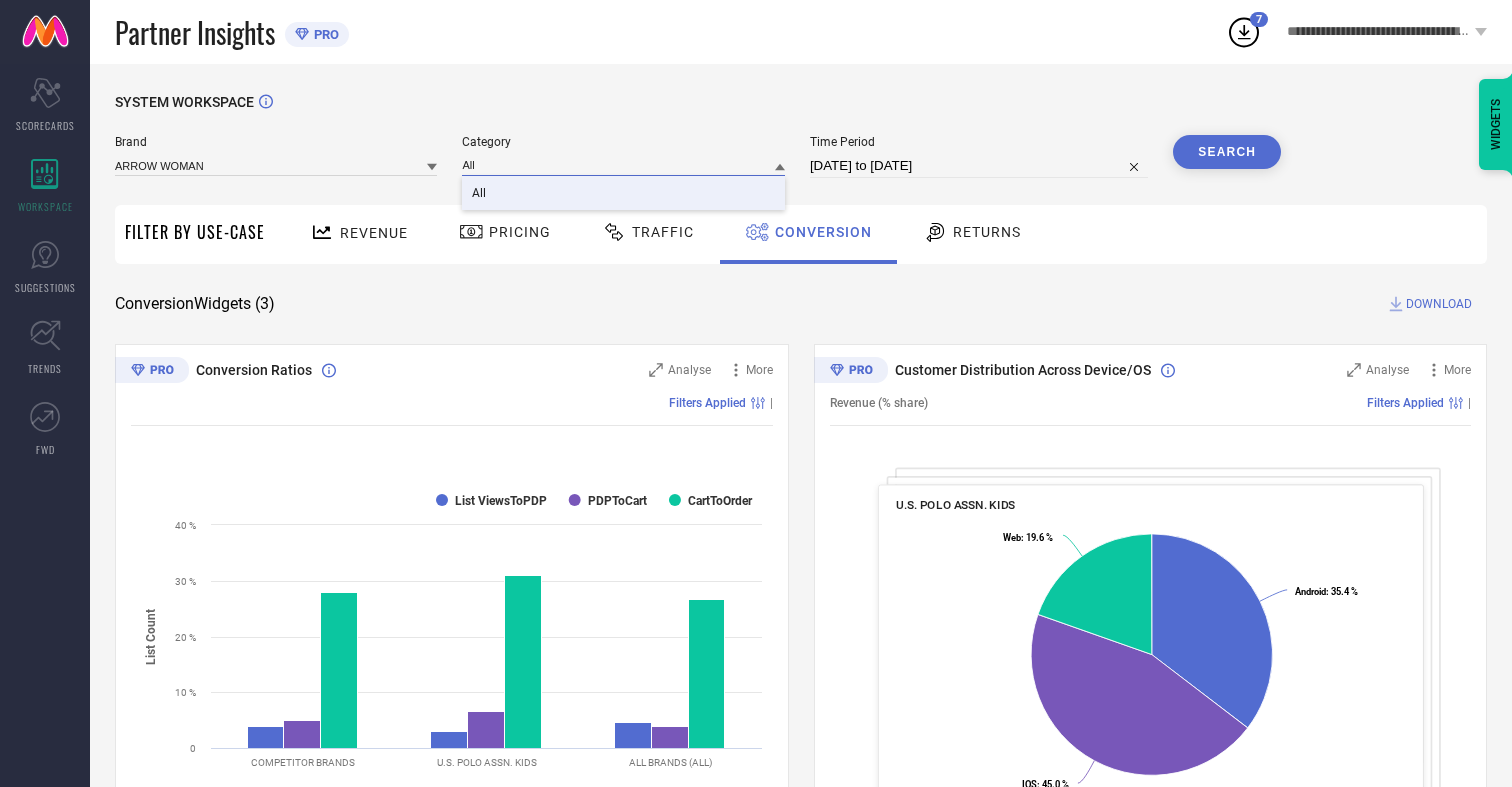 type on "All" 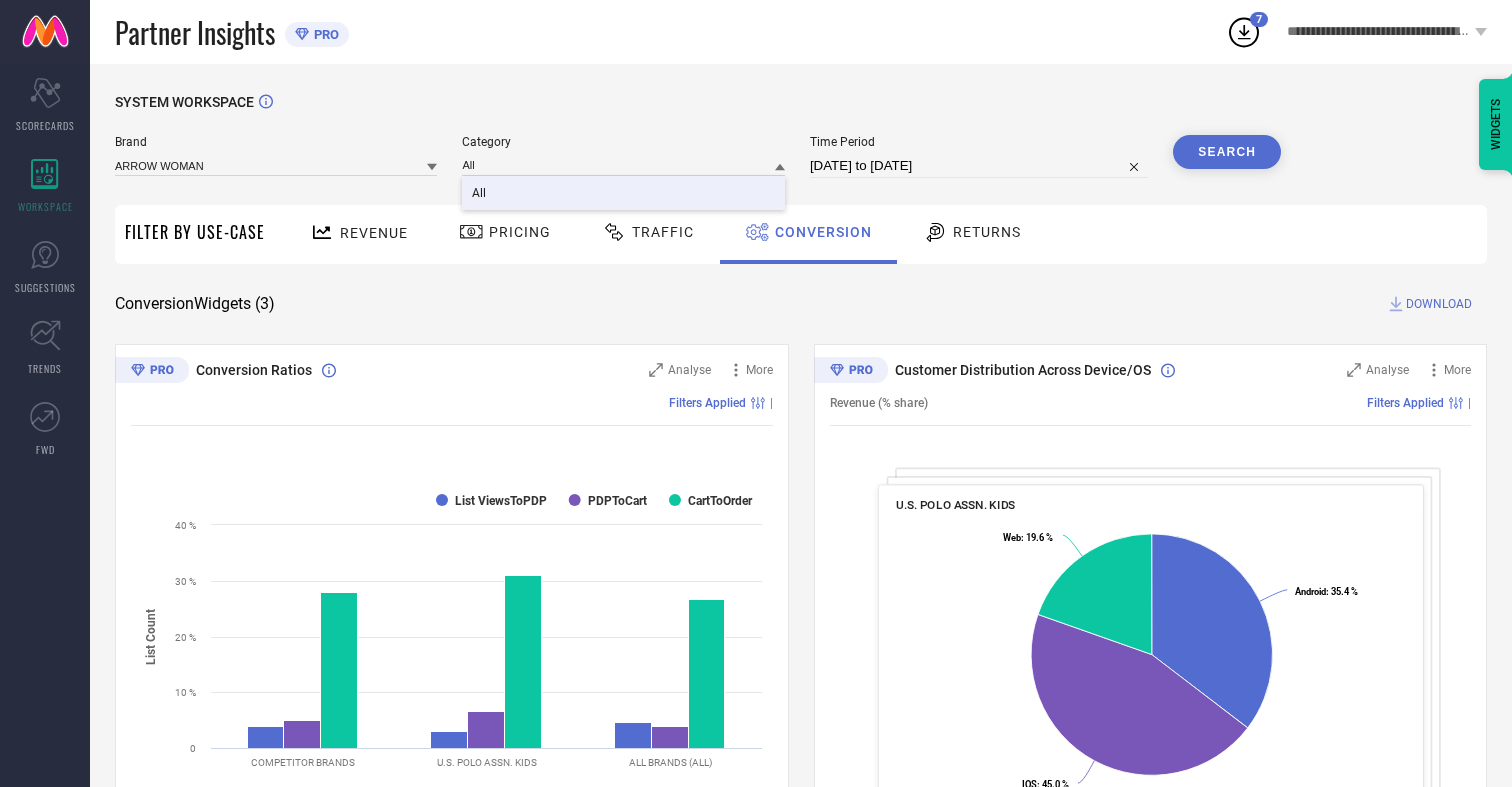 click on "All" at bounding box center (479, 193) 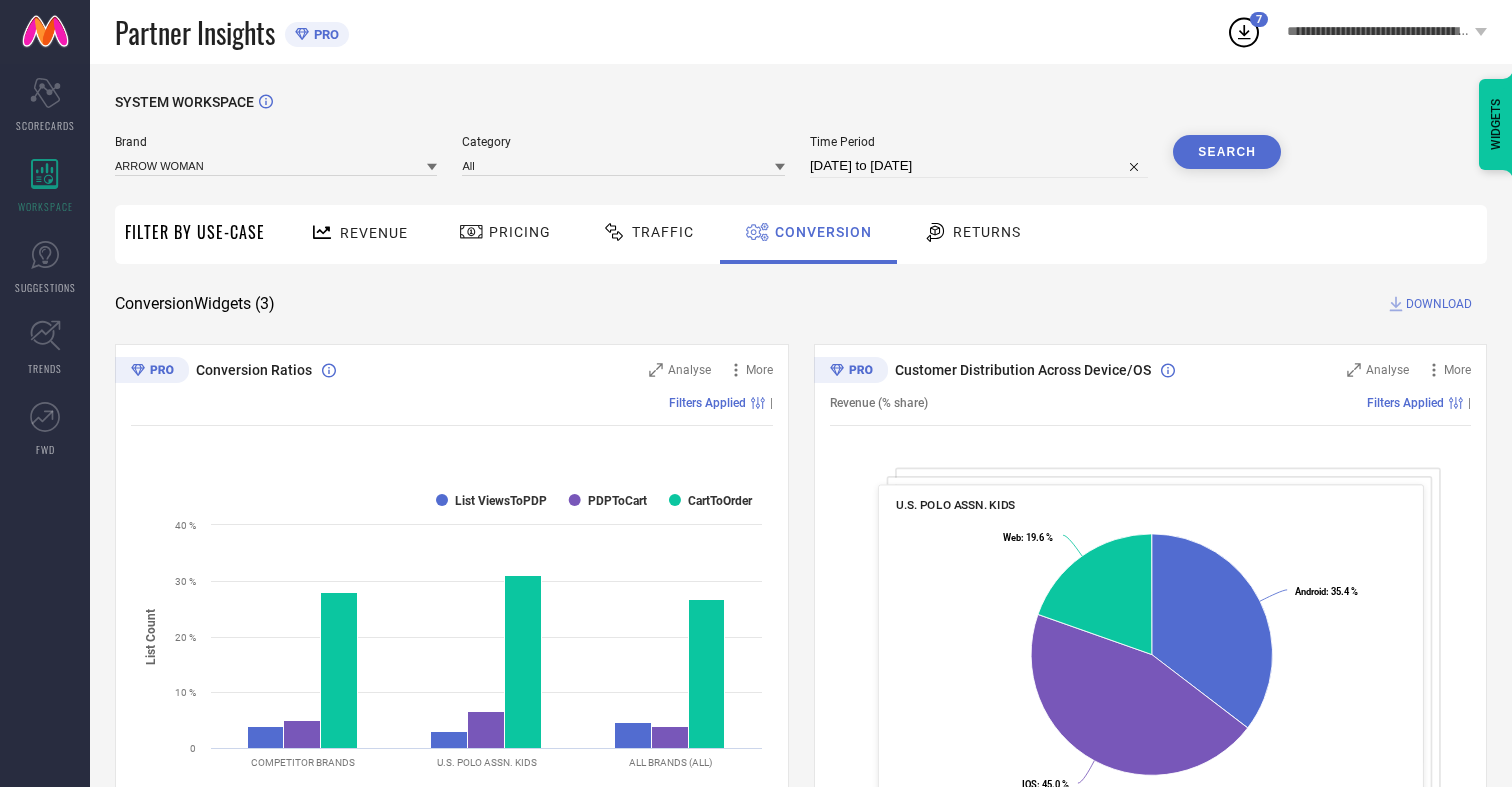 click on "Search" at bounding box center (1227, 152) 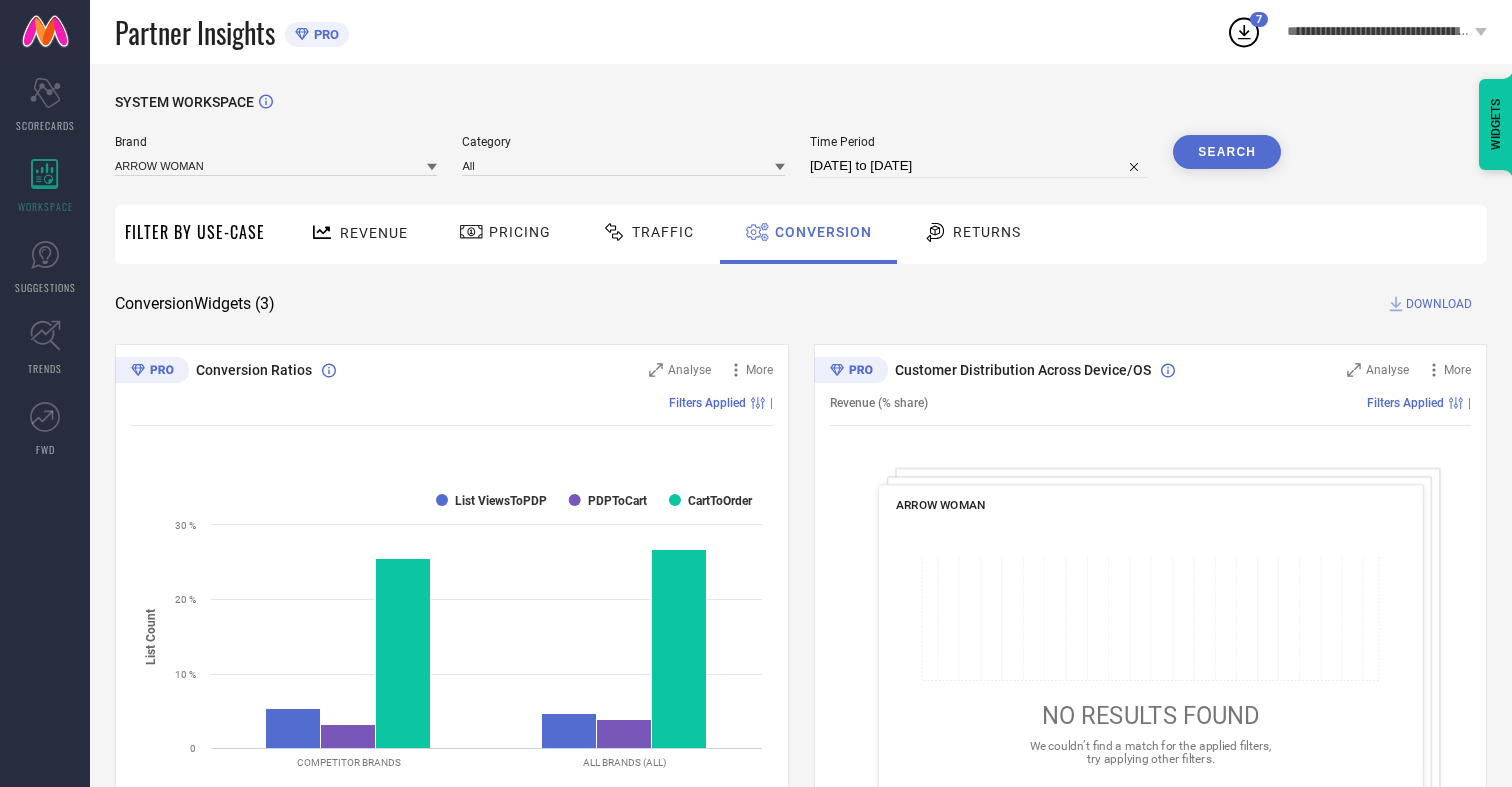 click on "DOWNLOAD" at bounding box center (1439, 304) 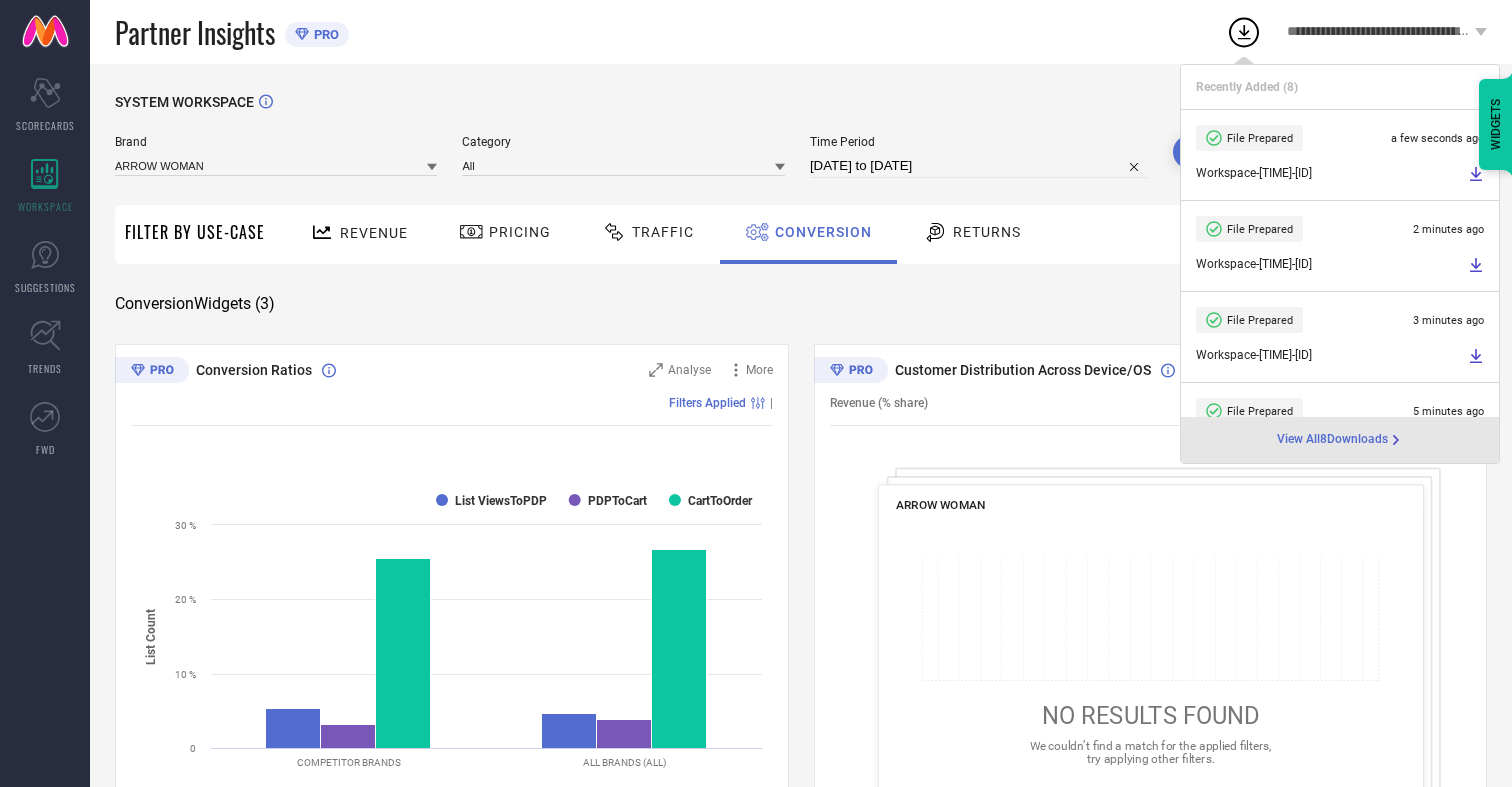 click on "Conversion" at bounding box center [823, 232] 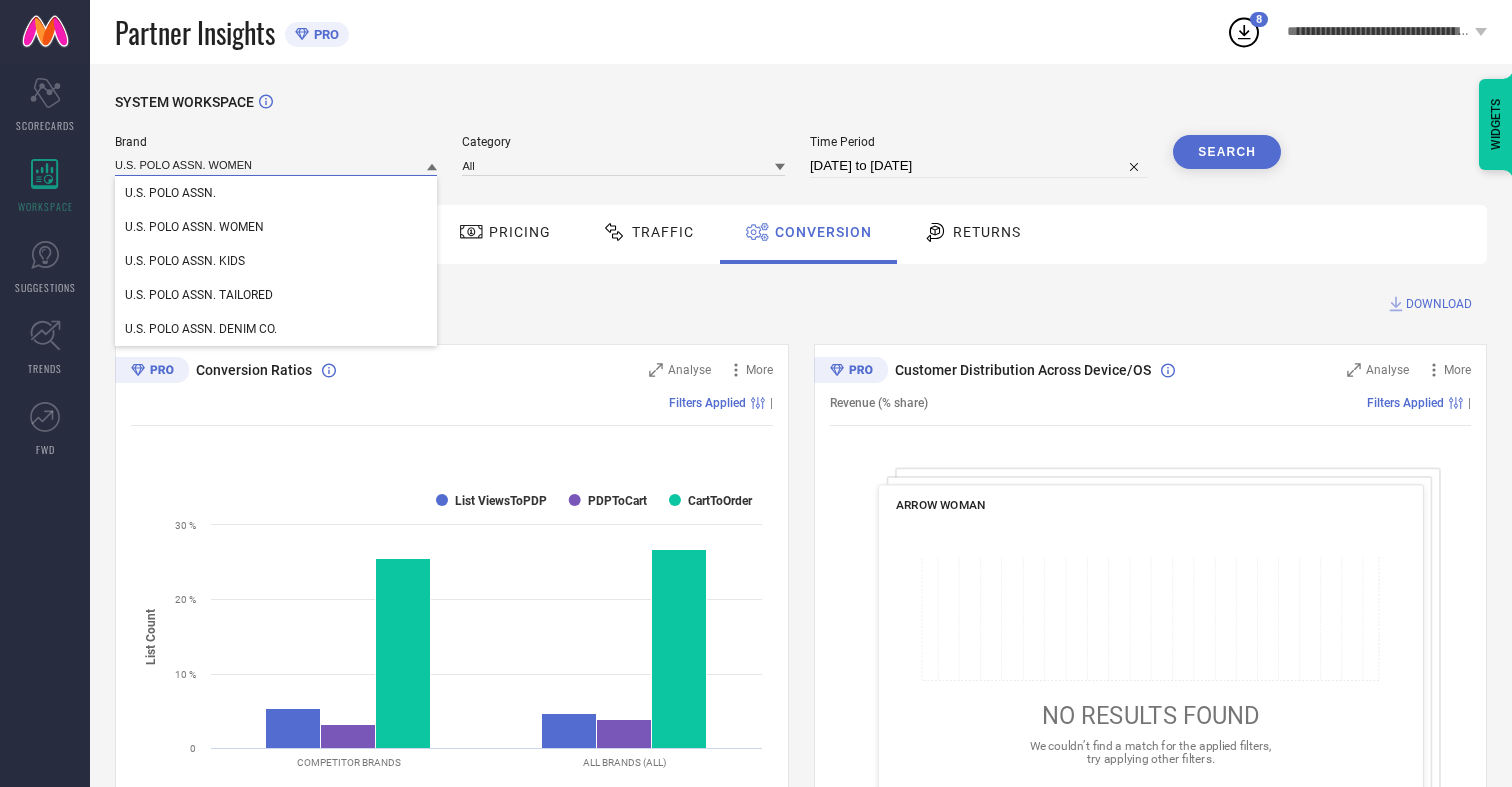 type on "U.S. POLO ASSN. WOMEN" 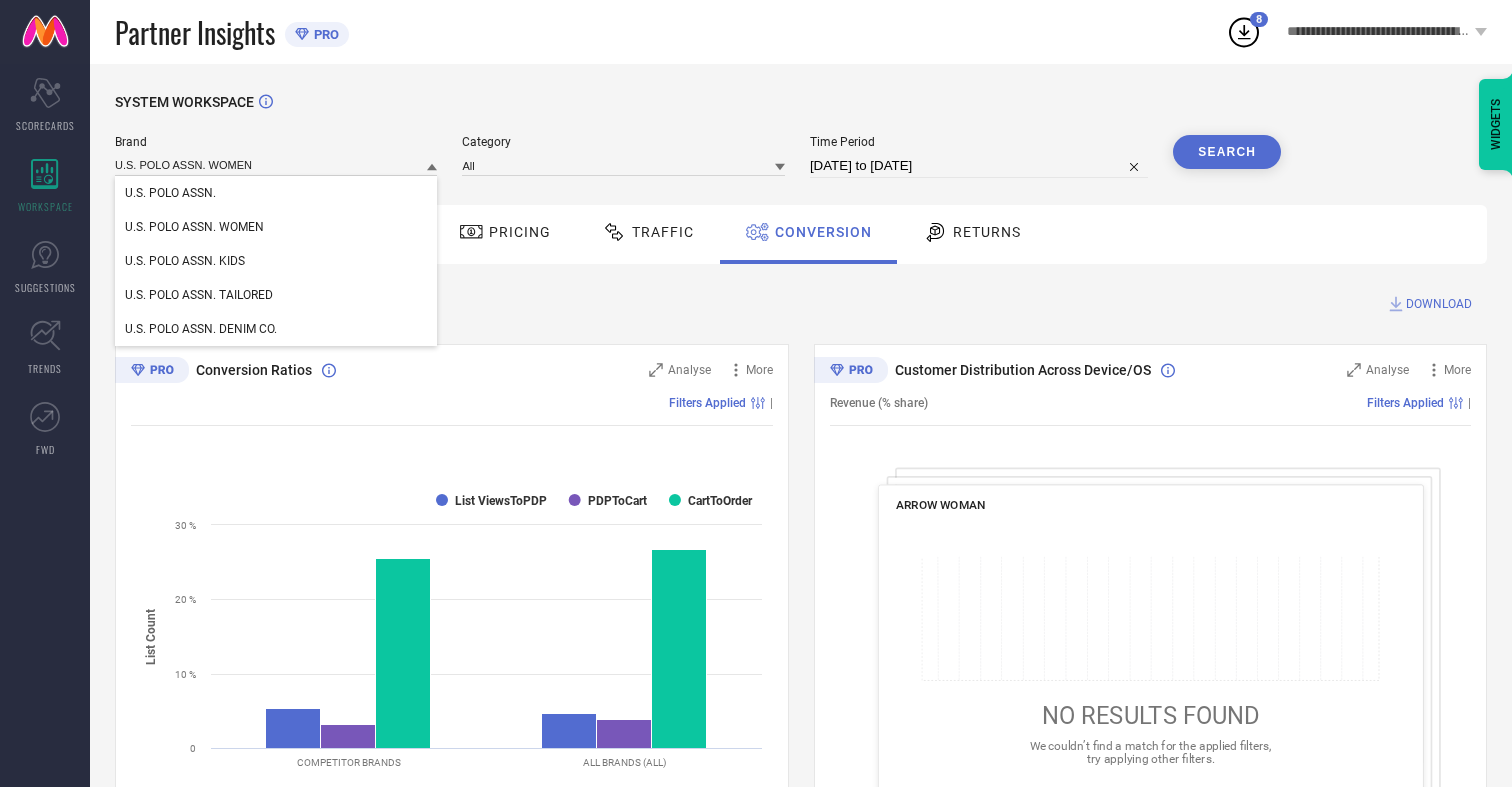 click on "U.S. POLO ASSN. WOMEN" at bounding box center (194, 227) 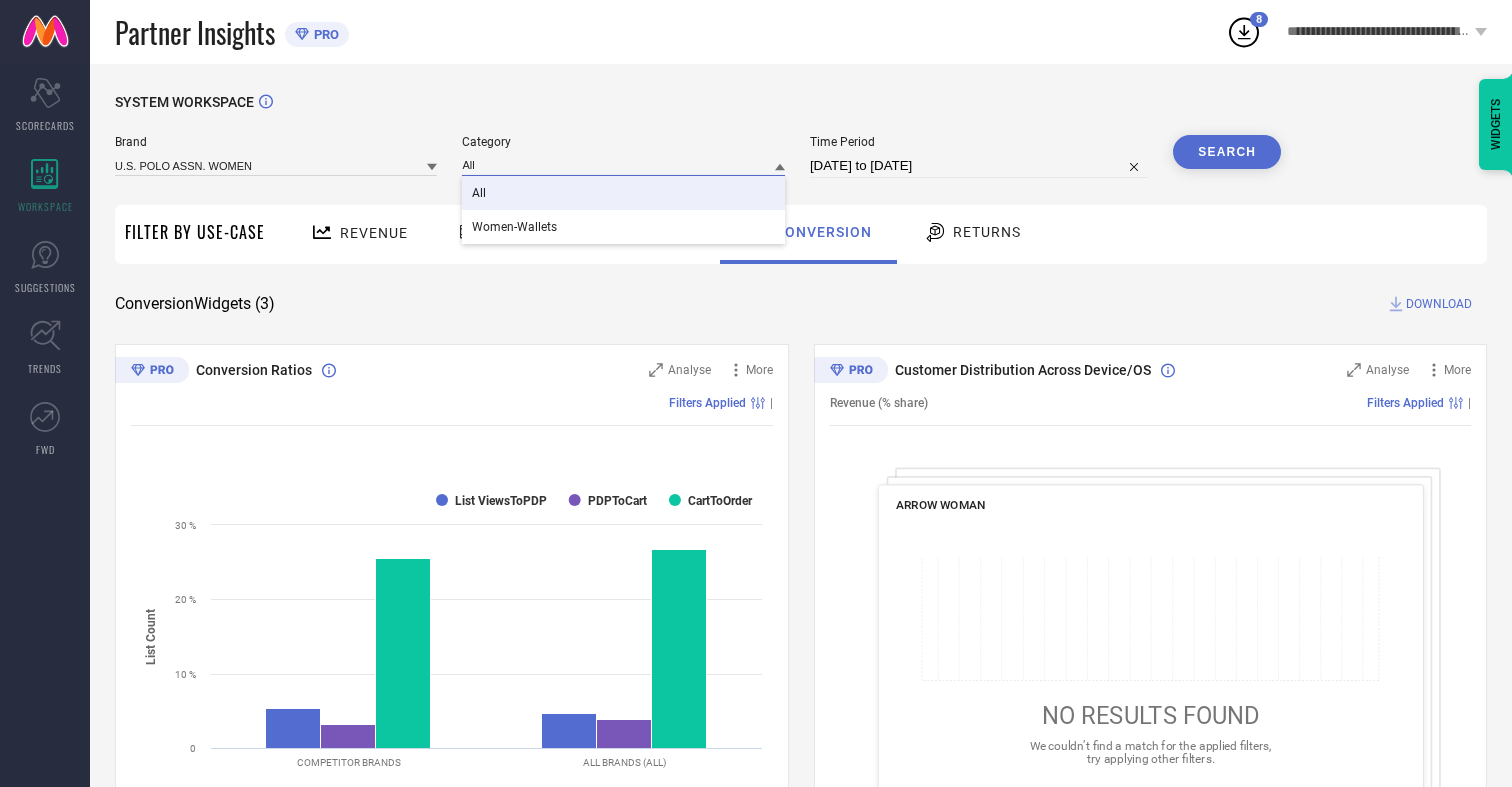 type on "All" 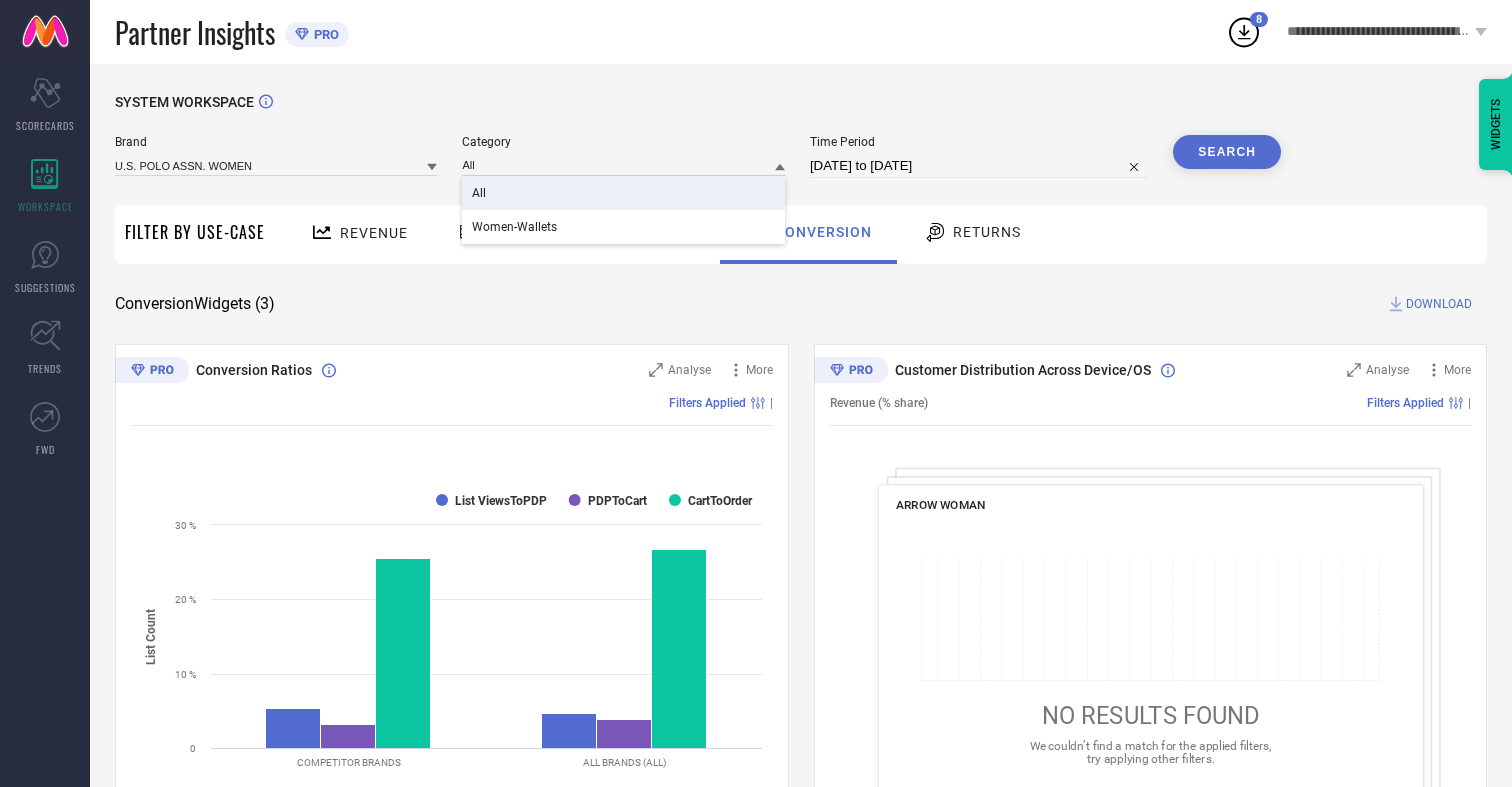 click on "All" at bounding box center [479, 193] 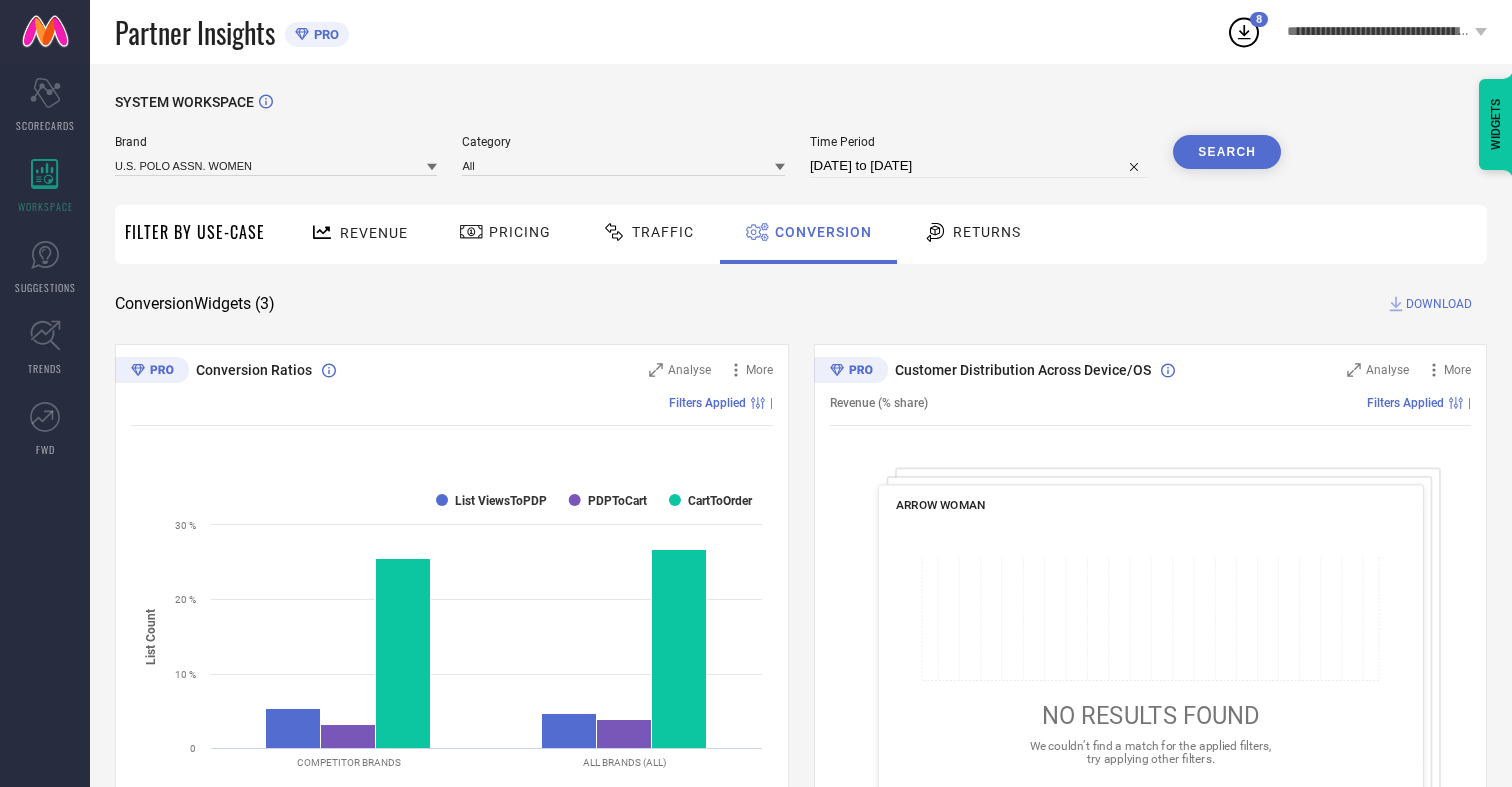 click on "Search" at bounding box center (1227, 152) 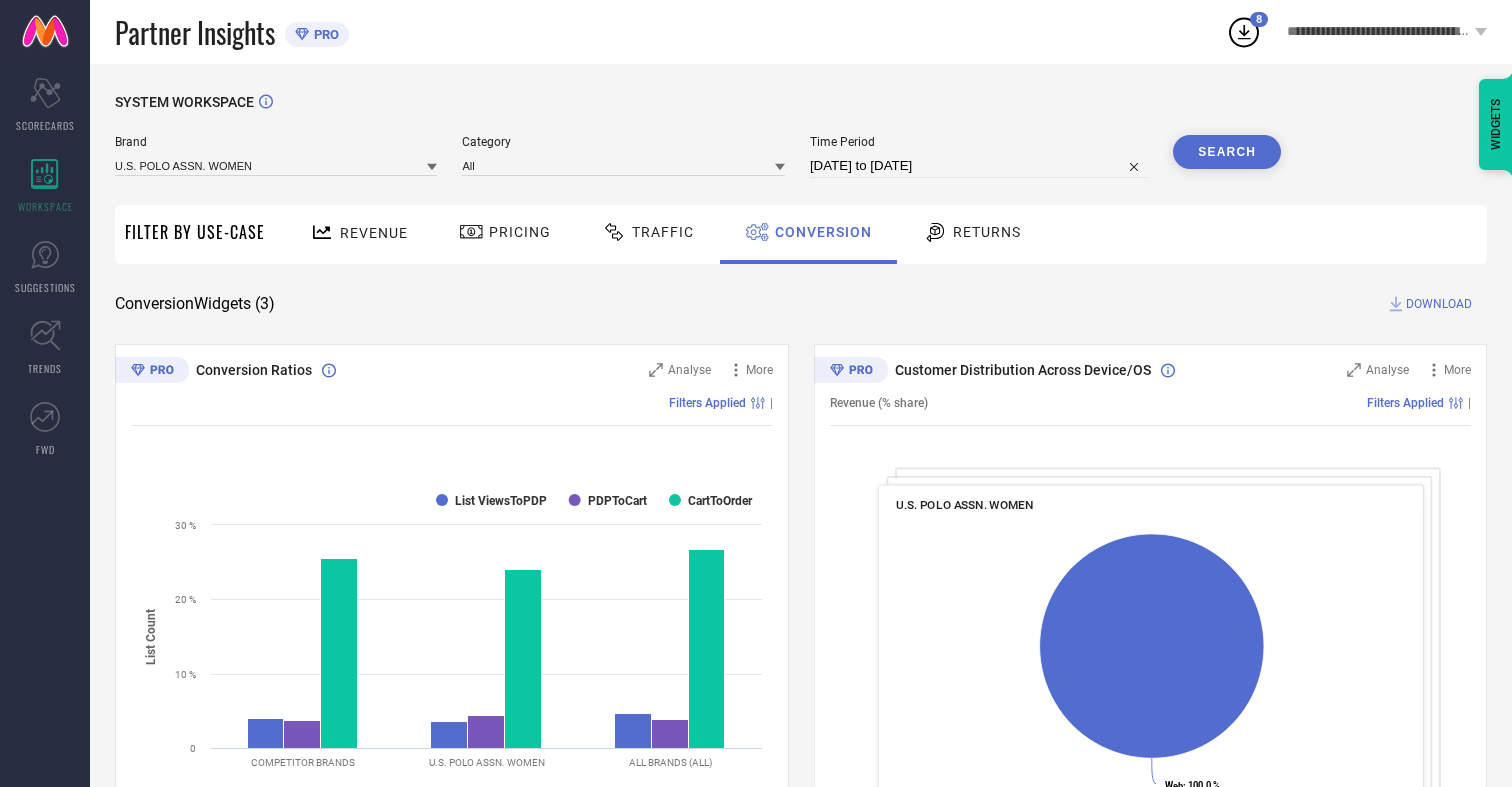 click on "DOWNLOAD" at bounding box center (1439, 304) 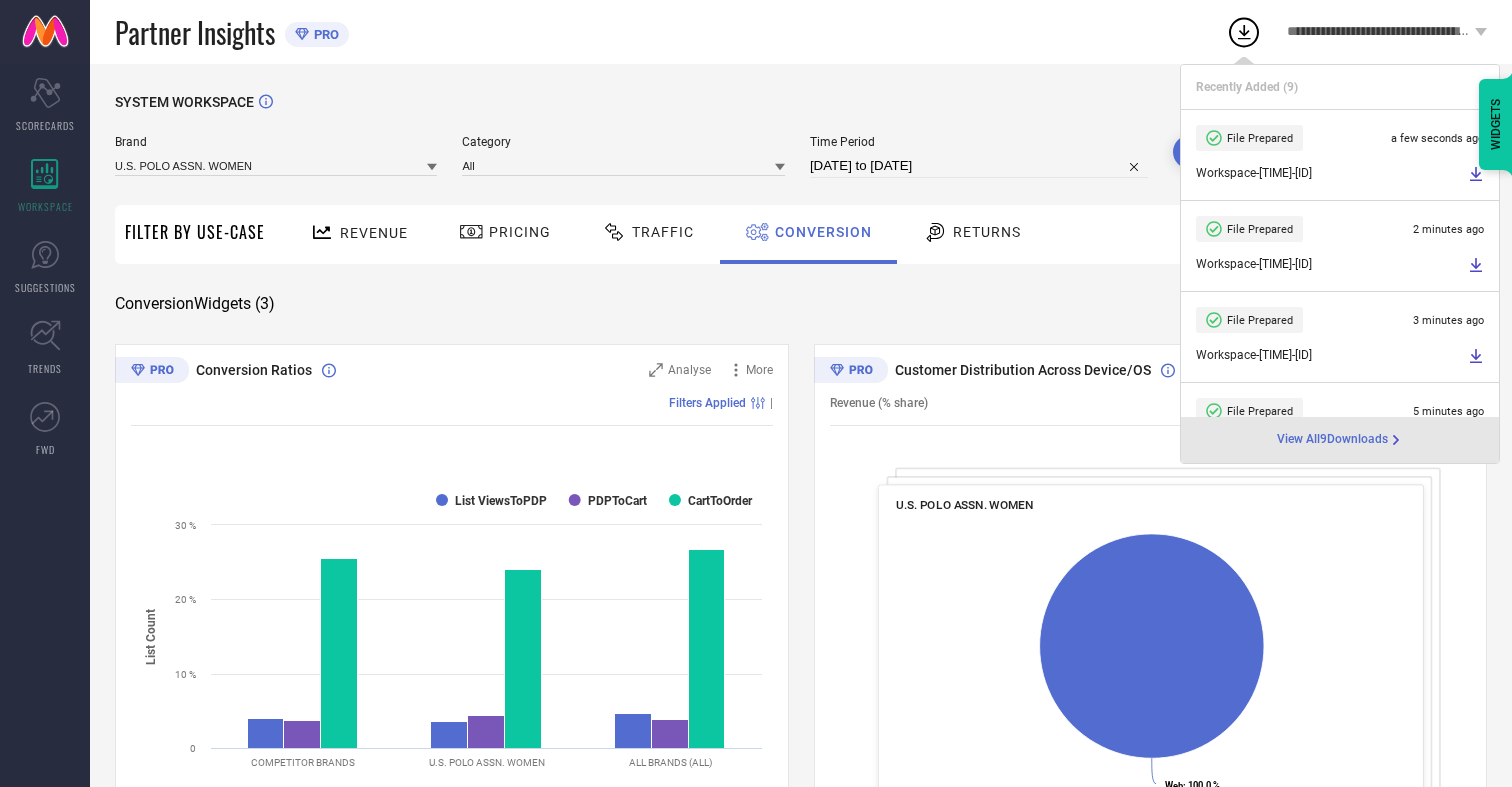 click on "Conversion" at bounding box center [823, 232] 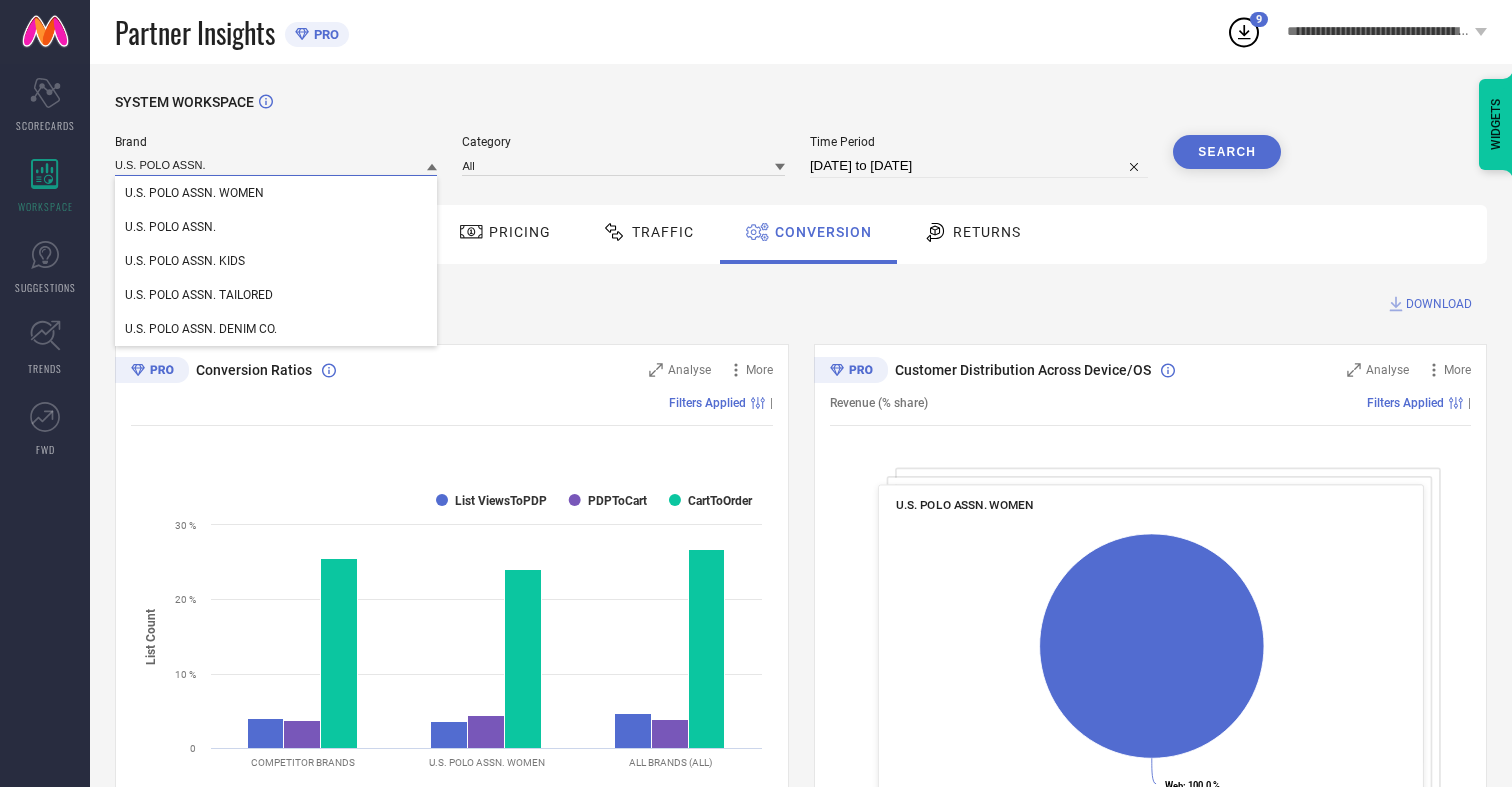 type on "U.S. POLO ASSN." 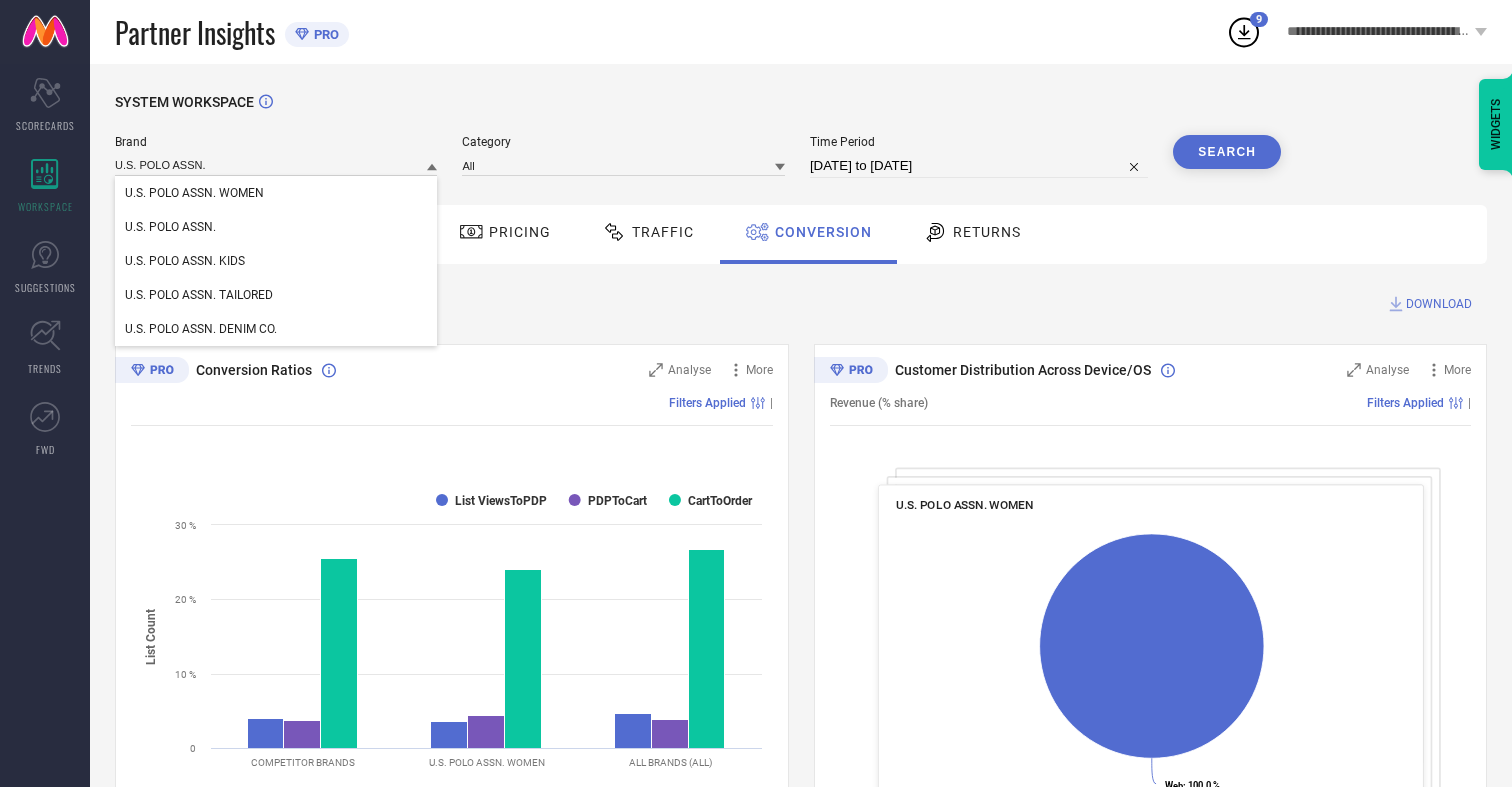 click on "U.S. POLO ASSN." at bounding box center (170, 227) 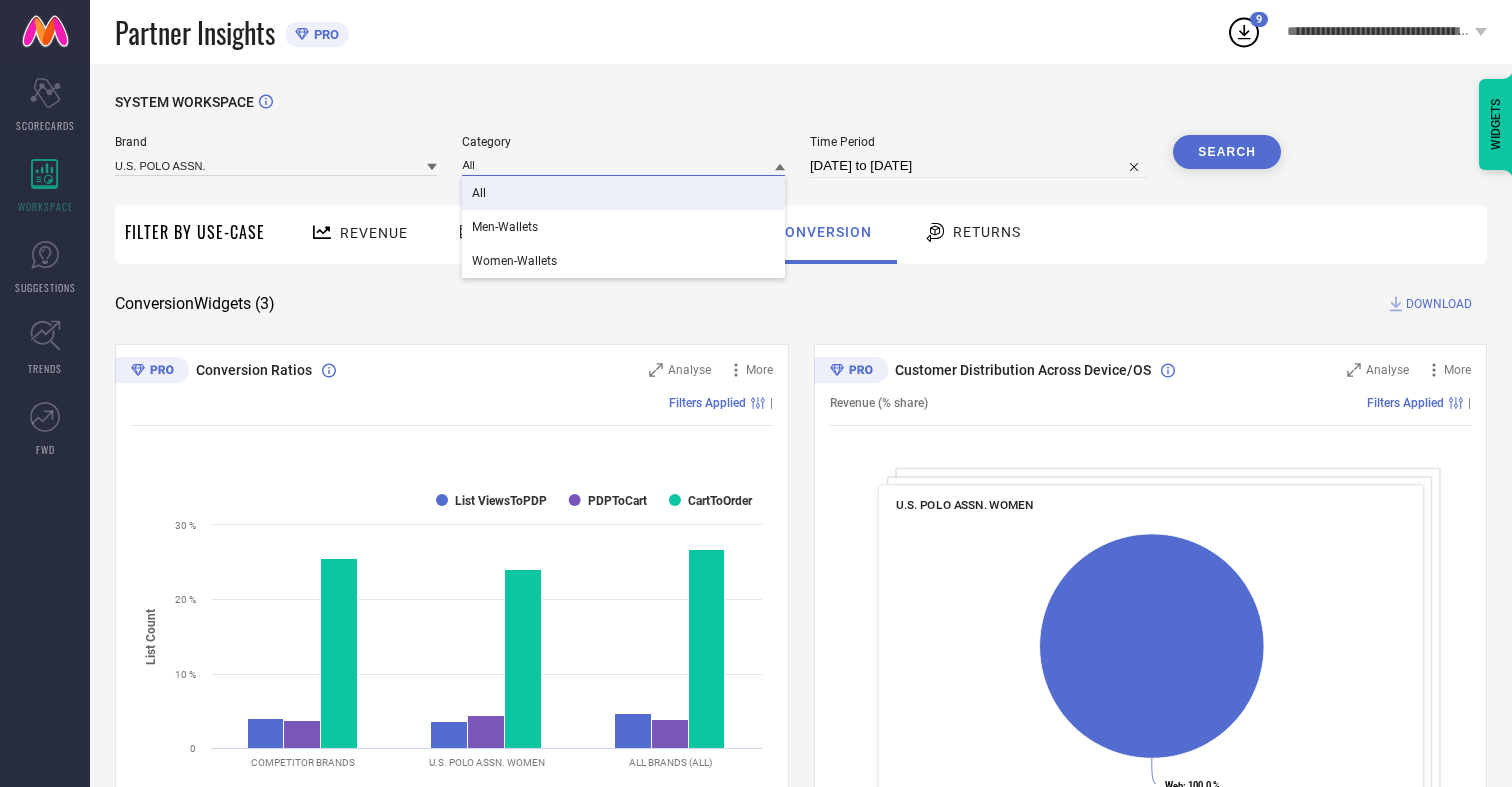 type on "All" 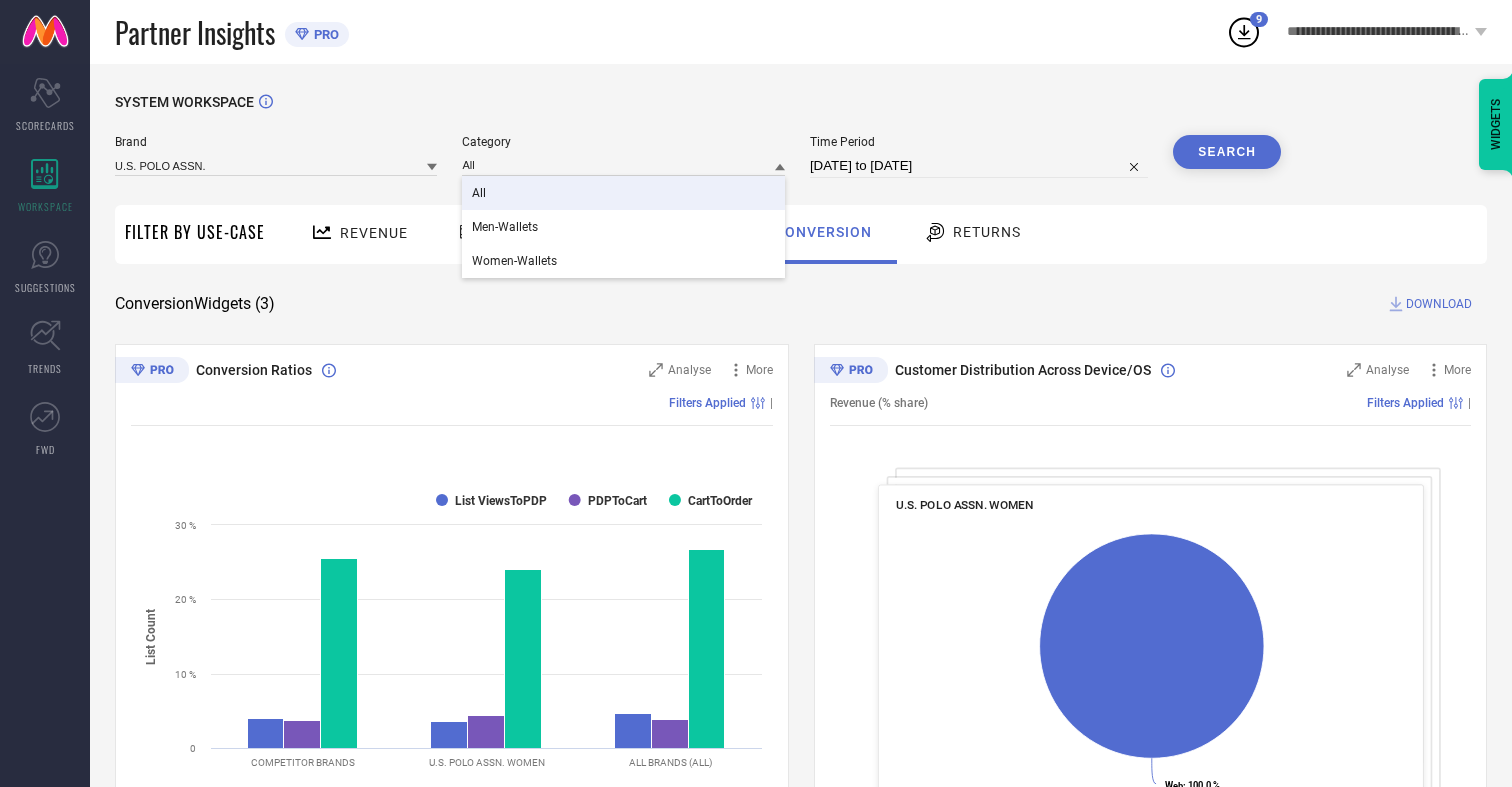 click on "All" at bounding box center (479, 193) 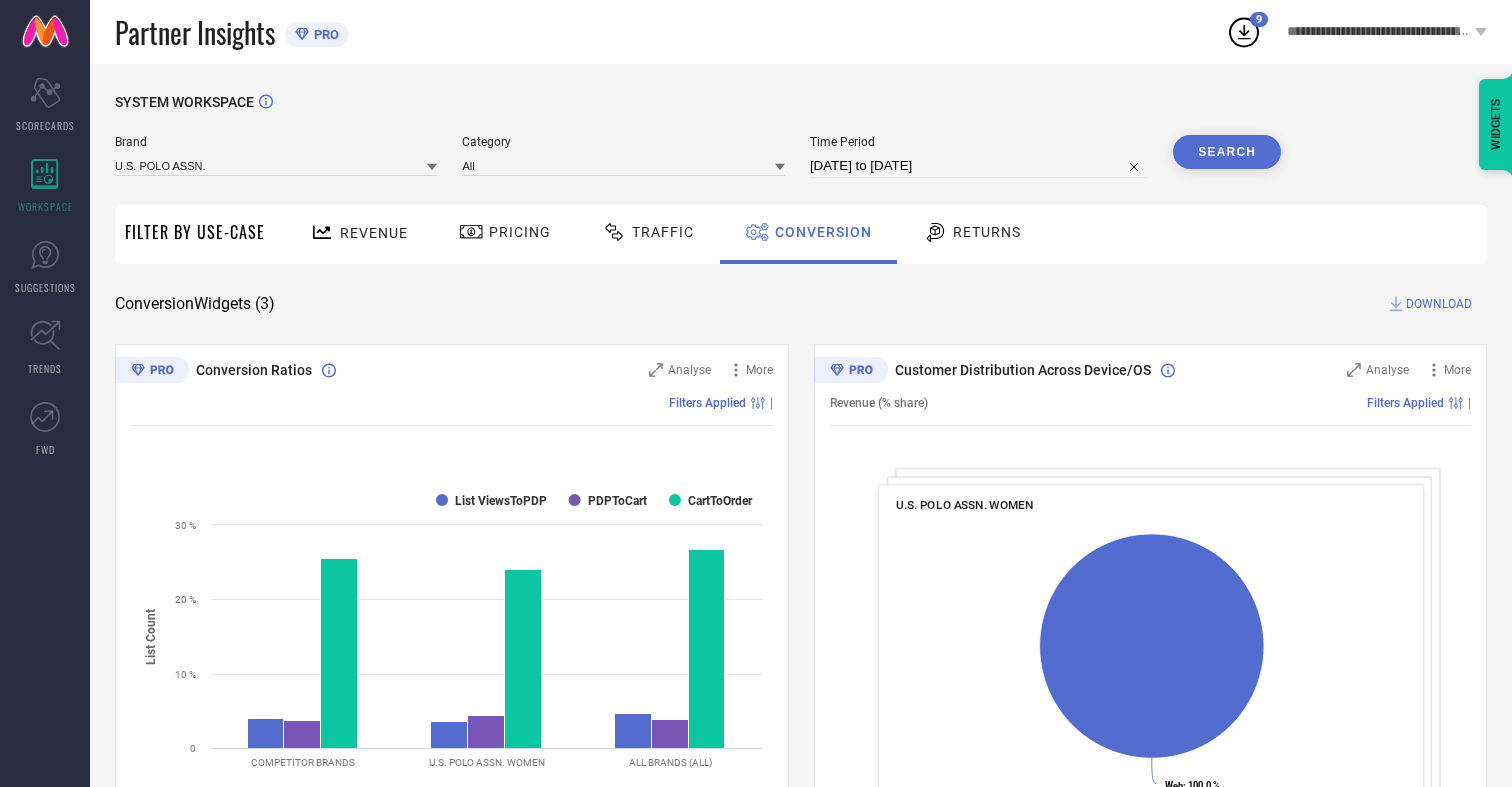 click on "Search" at bounding box center [1227, 152] 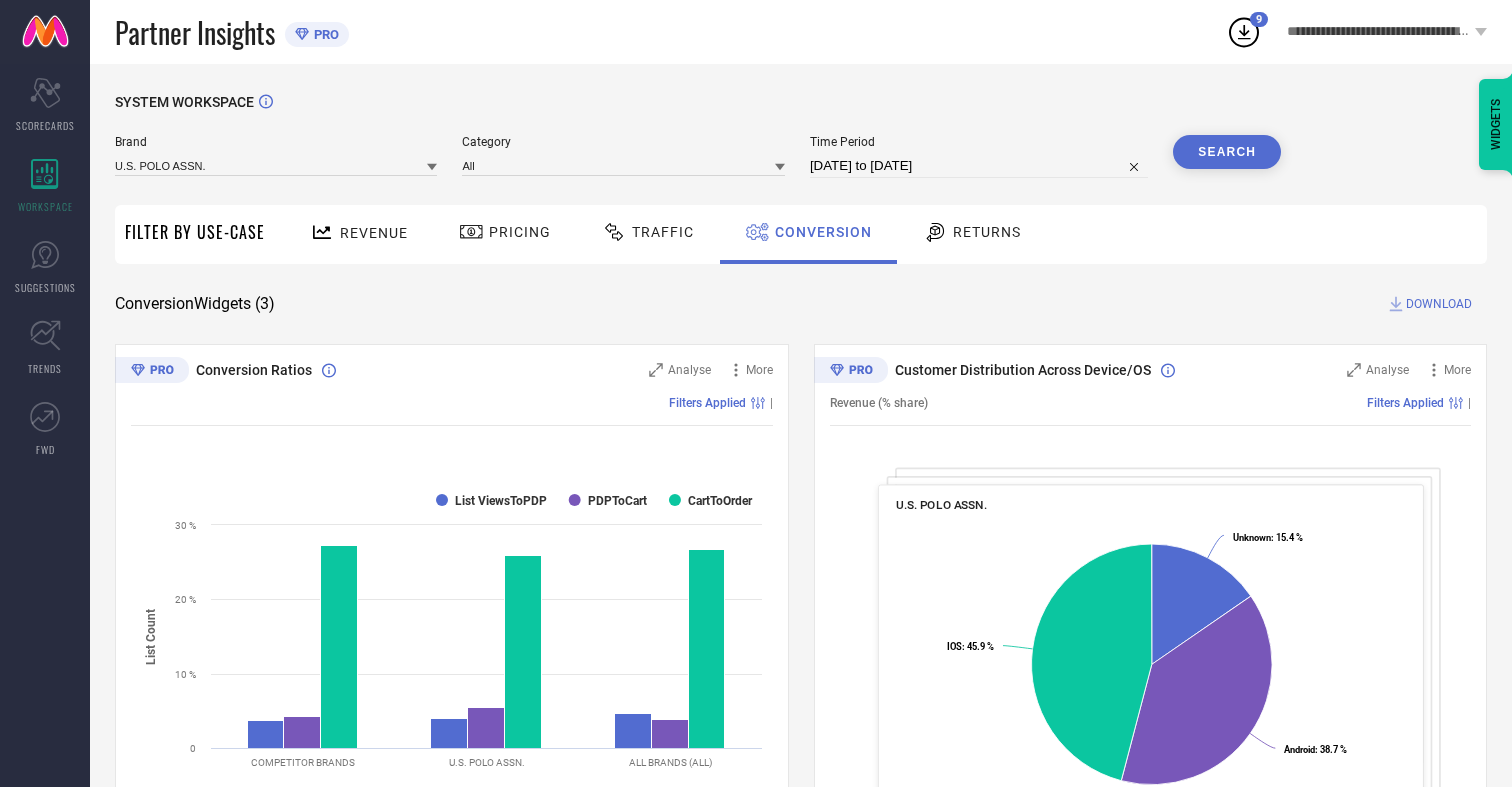 click on "DOWNLOAD" at bounding box center [1439, 304] 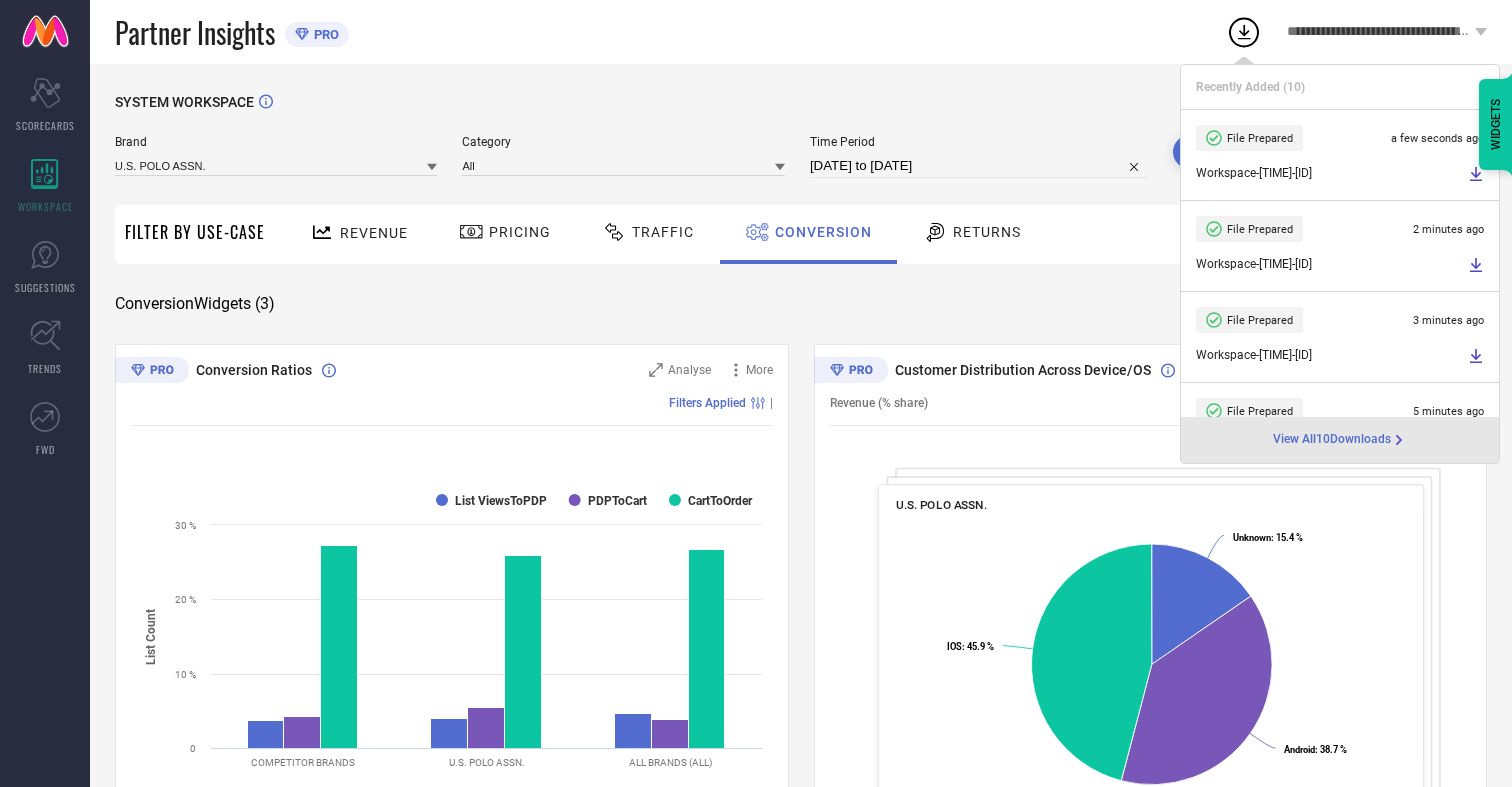 click on "Conversion" at bounding box center (823, 232) 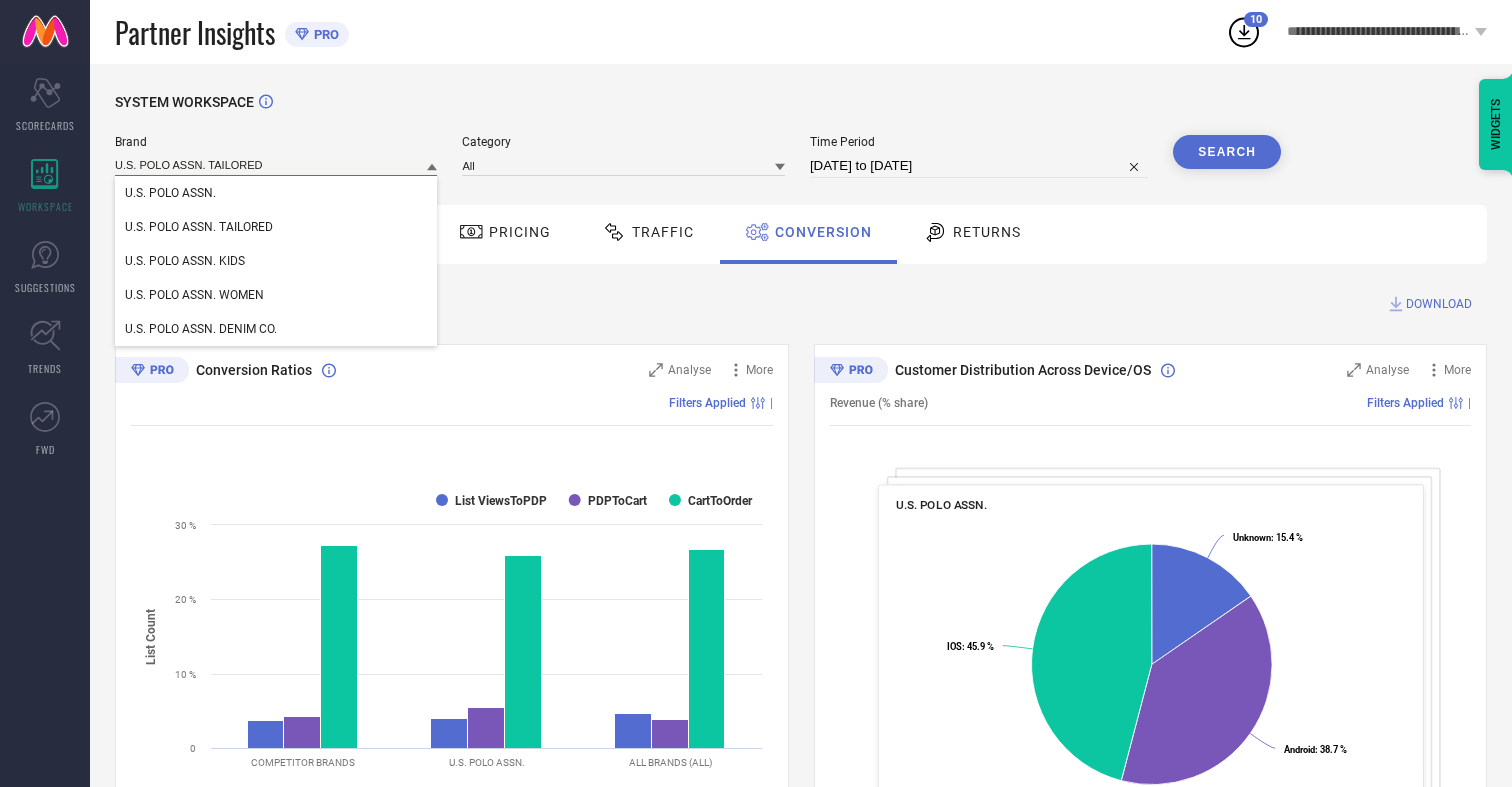 type on "U.S. POLO ASSN. TAILORED" 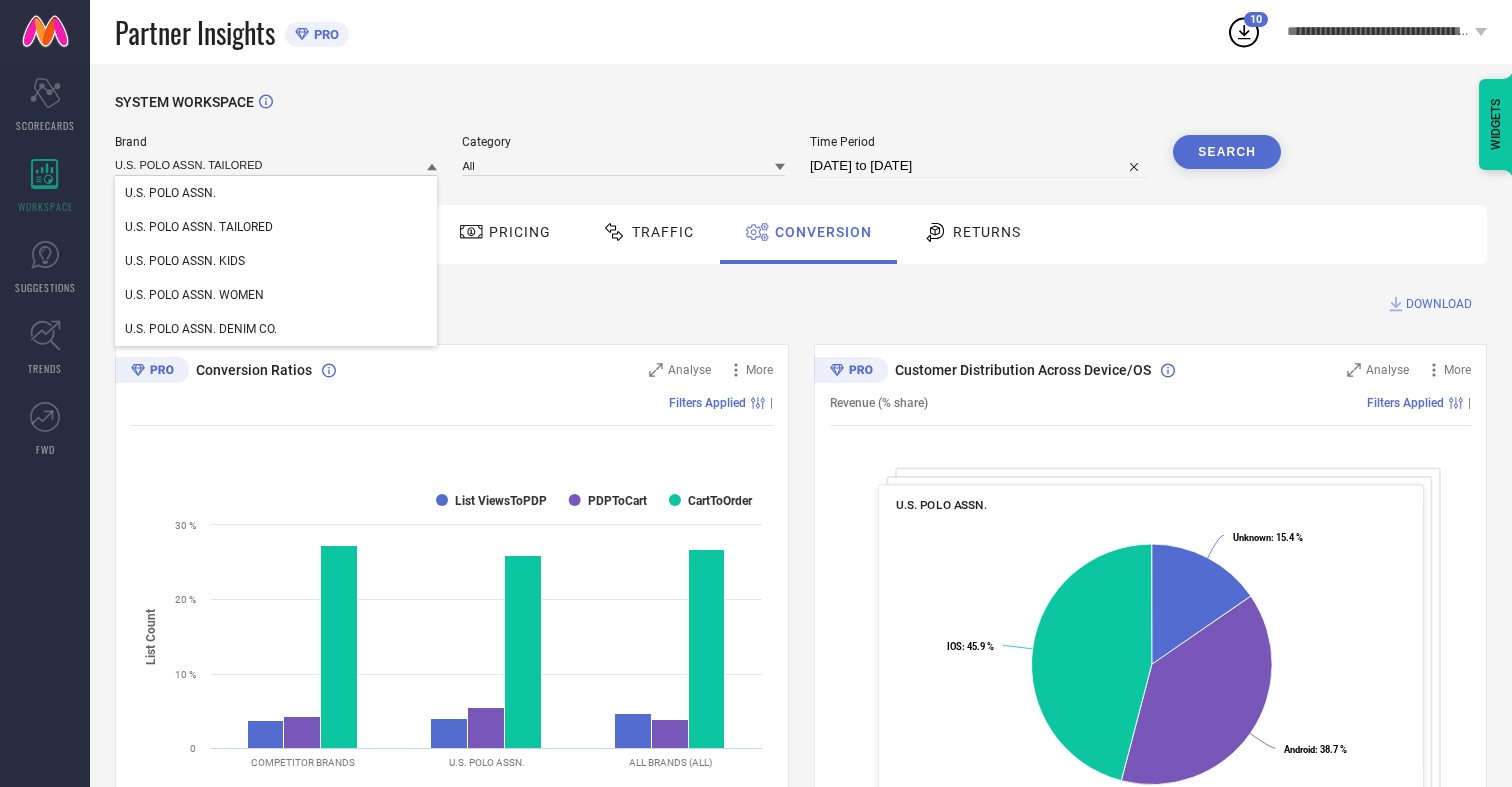 type 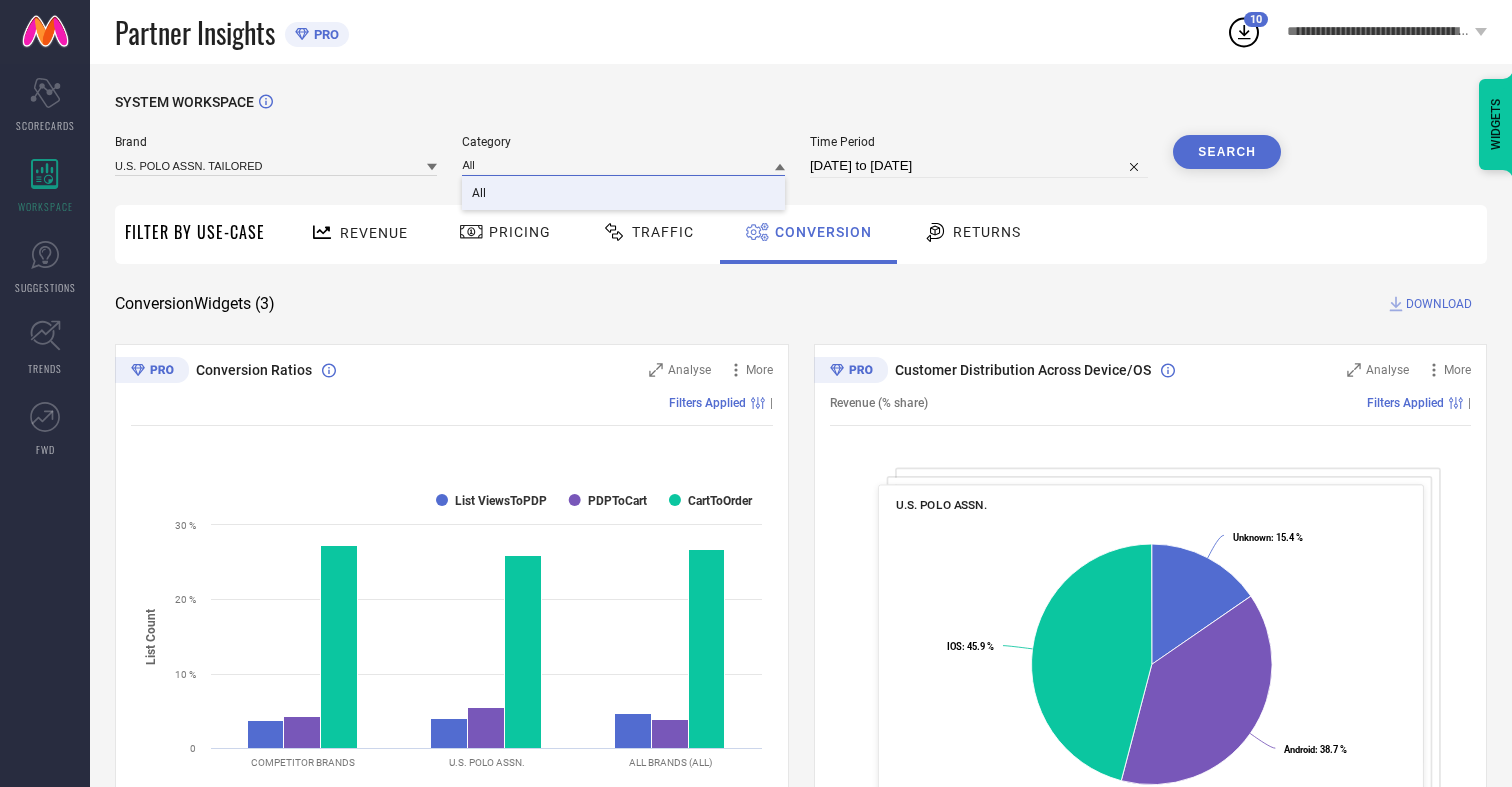 type on "All" 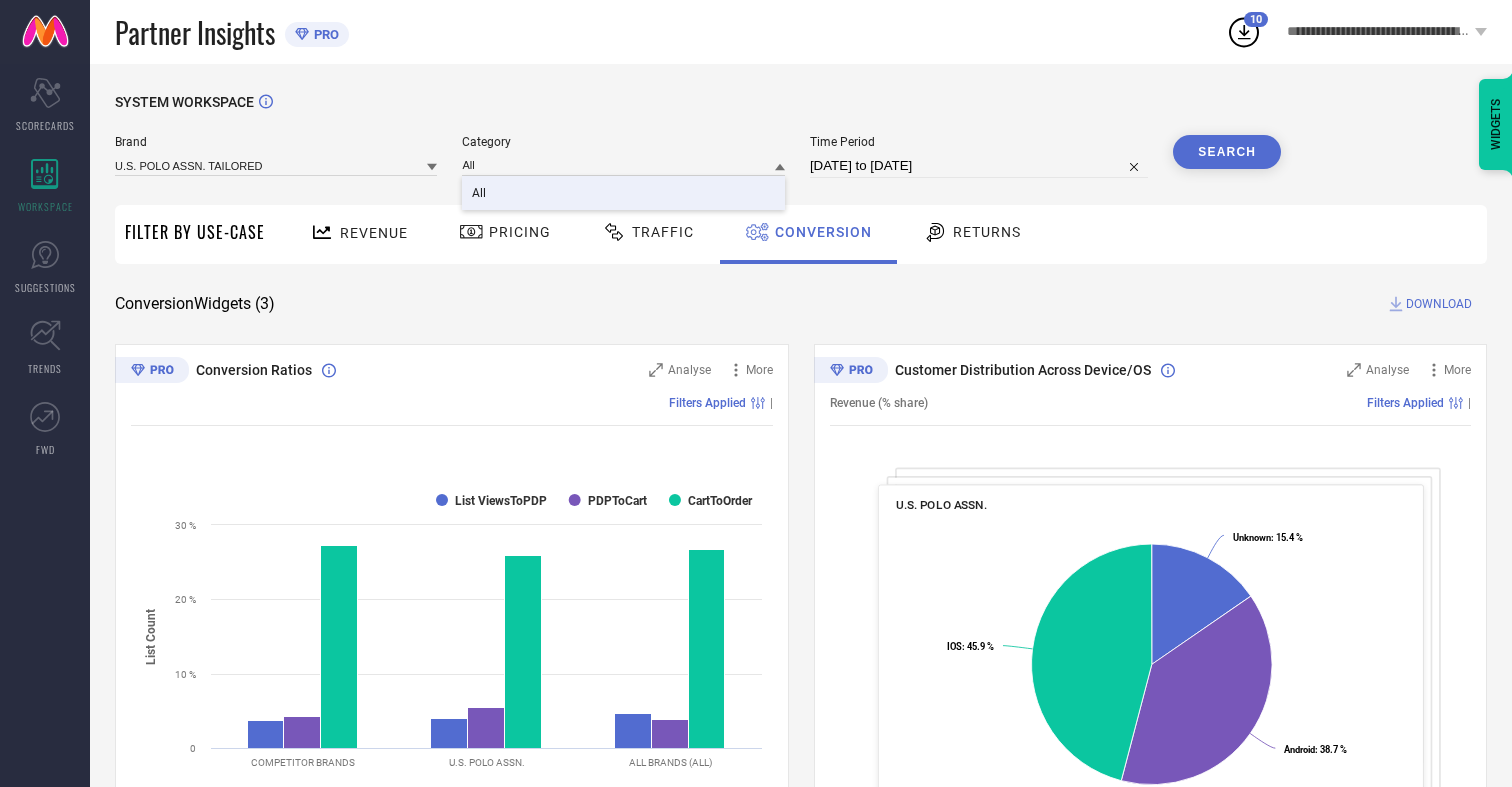 click on "All" at bounding box center [479, 193] 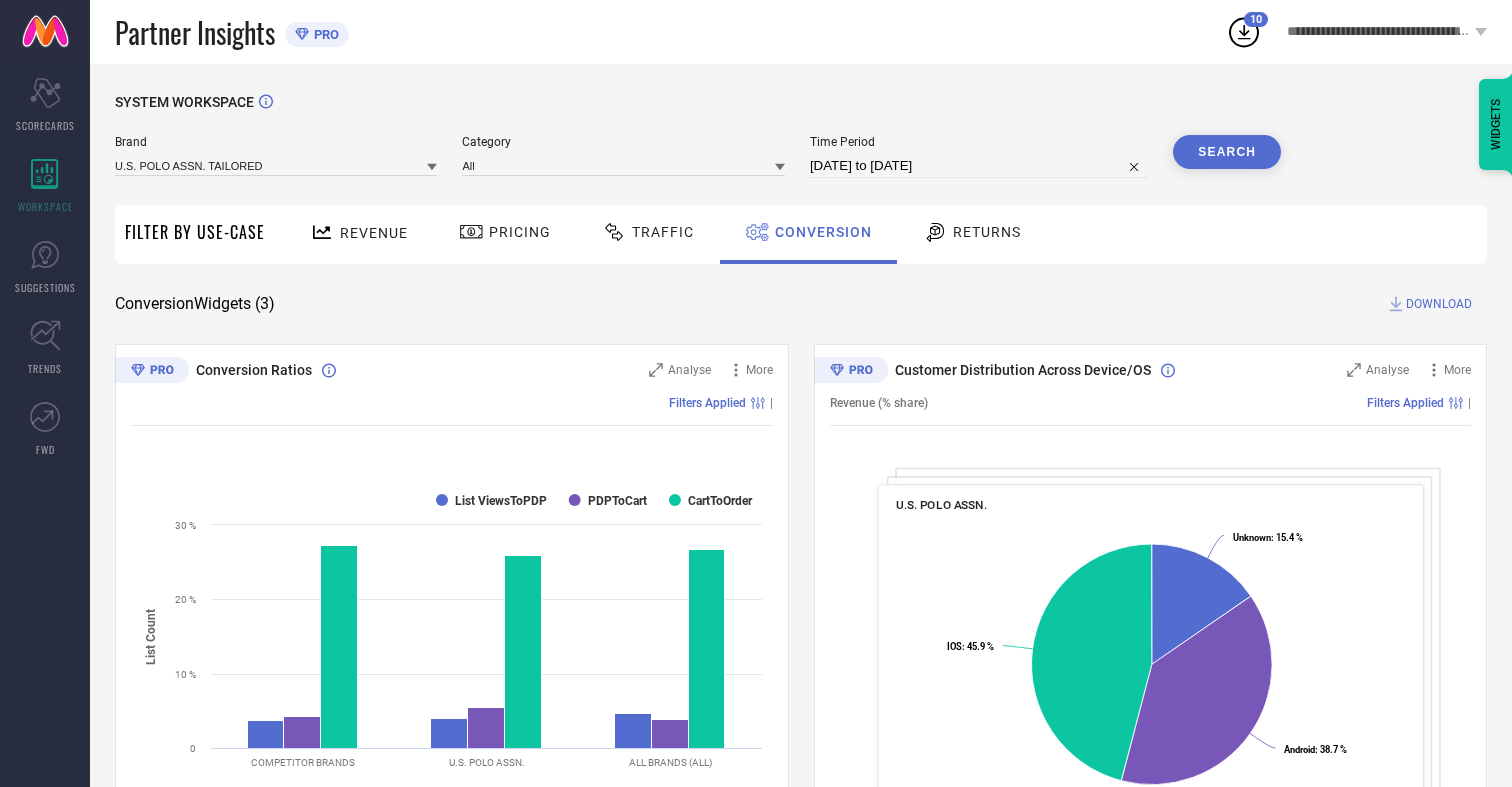 click on "Search" at bounding box center (1227, 152) 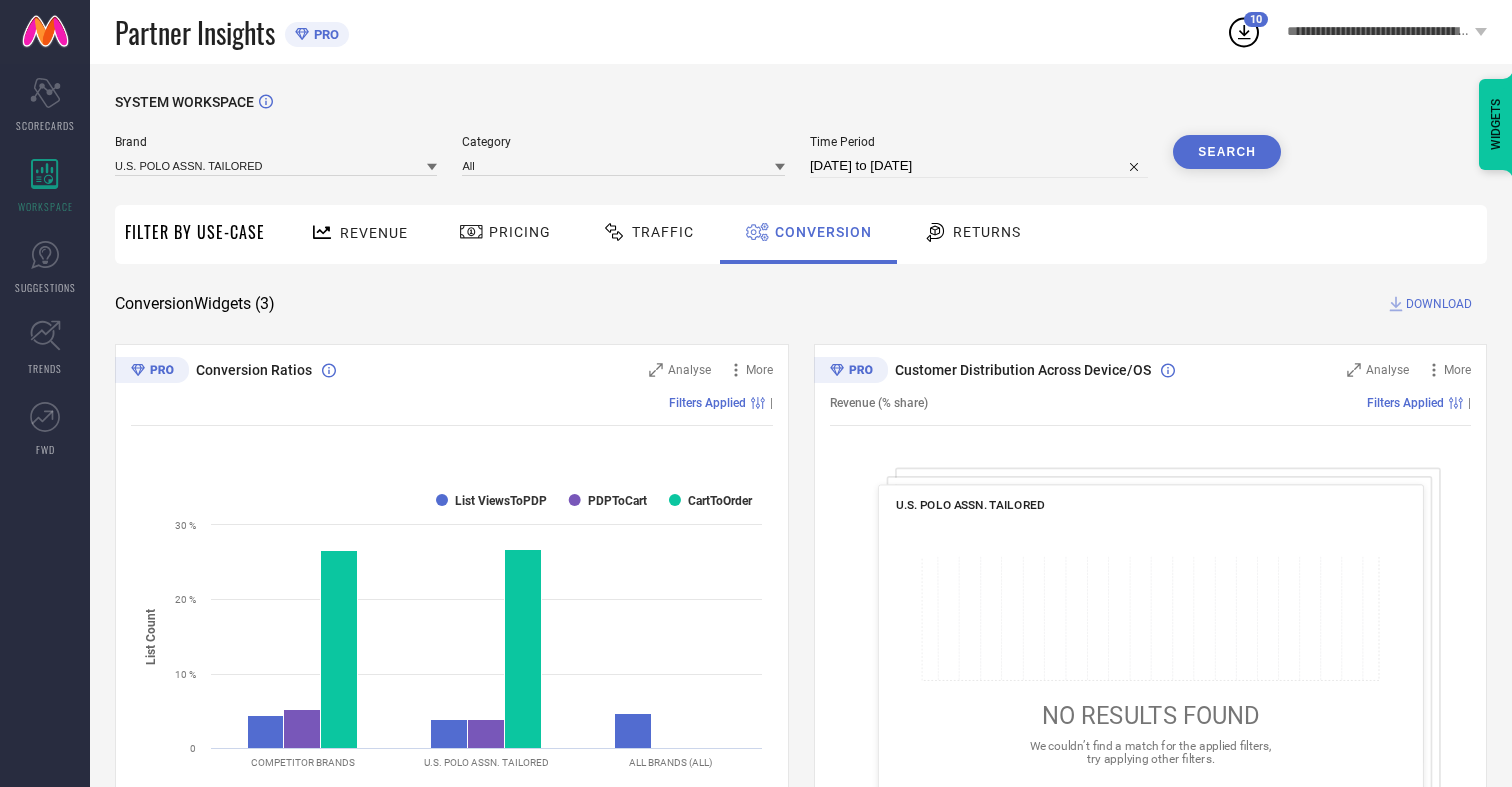 click on "DOWNLOAD" at bounding box center [1439, 304] 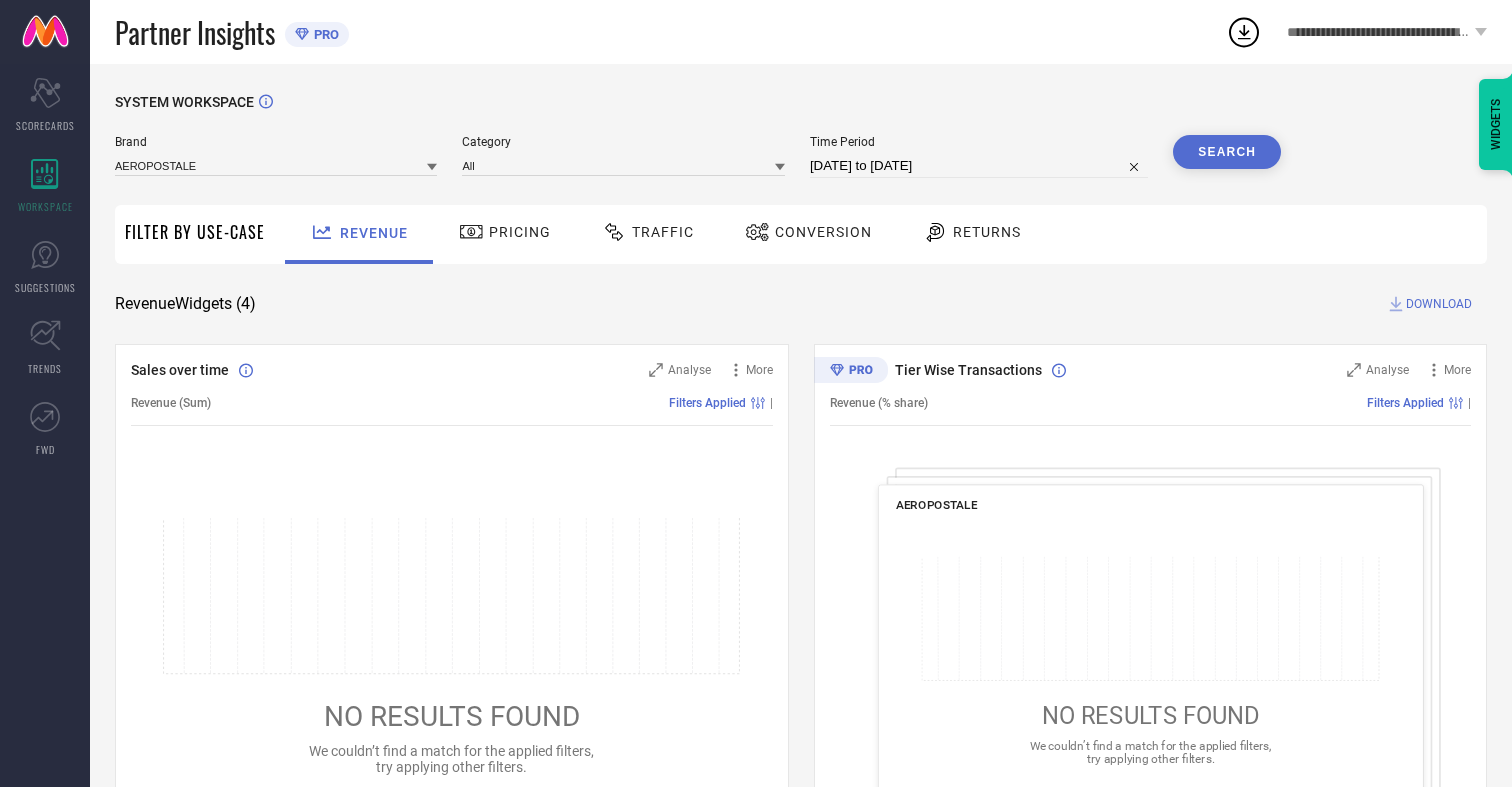 scroll, scrollTop: 0, scrollLeft: 0, axis: both 